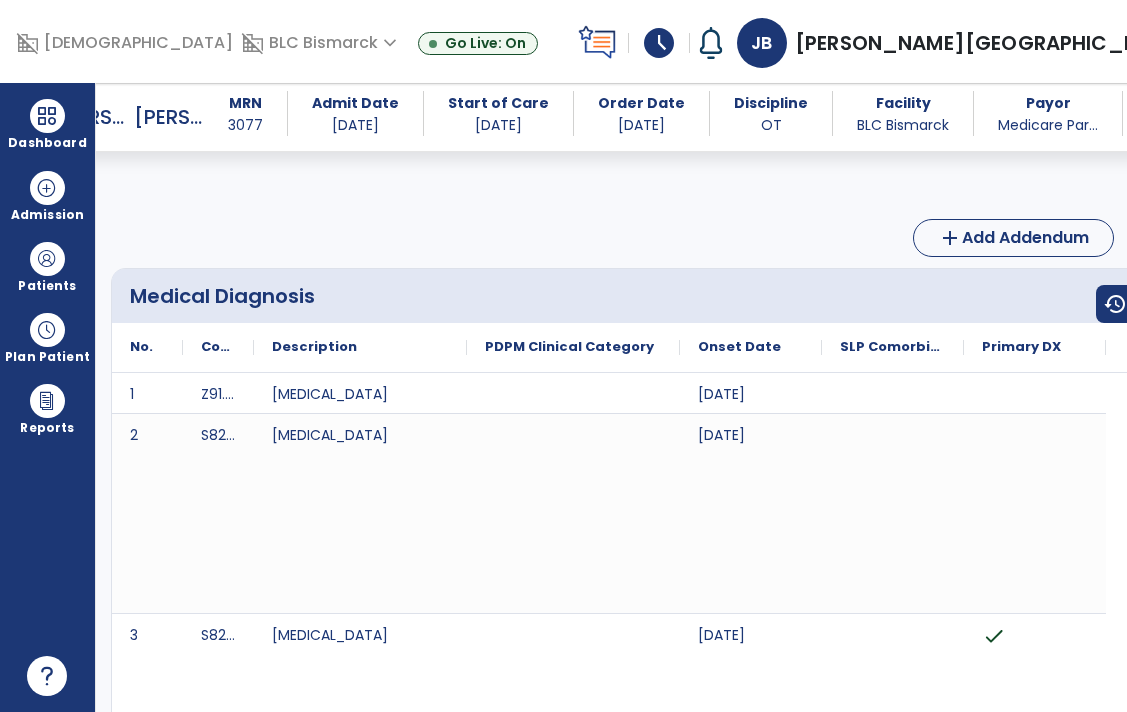 scroll, scrollTop: 0, scrollLeft: 0, axis: both 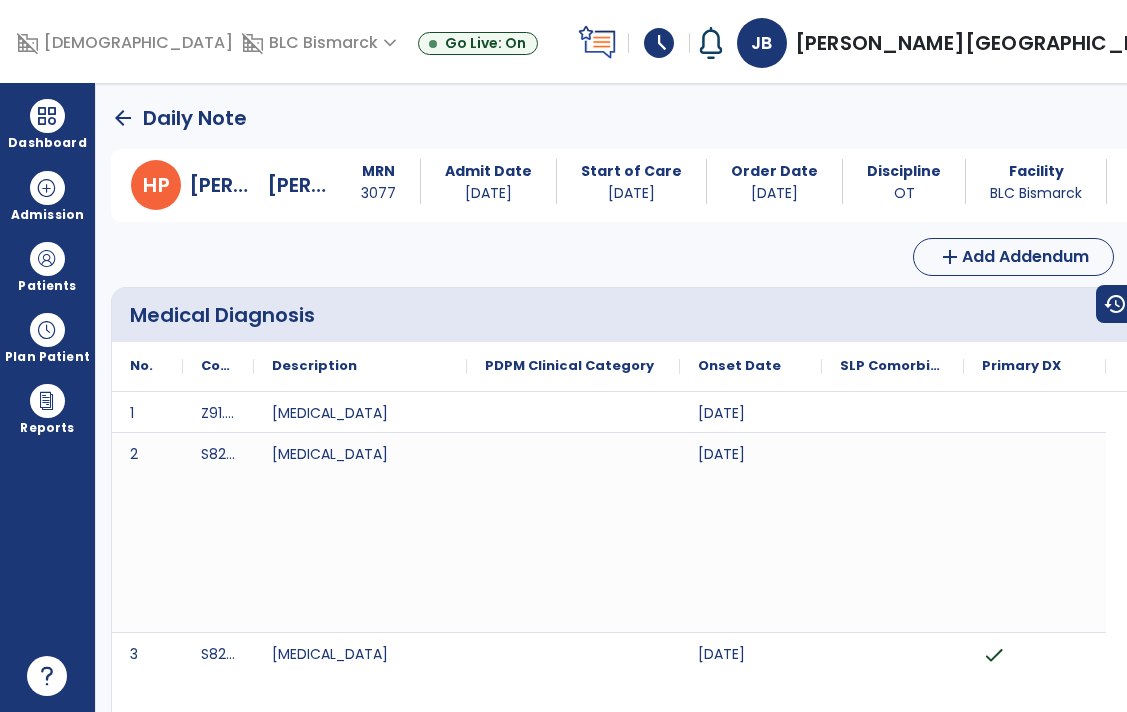 click on "arrow_back" 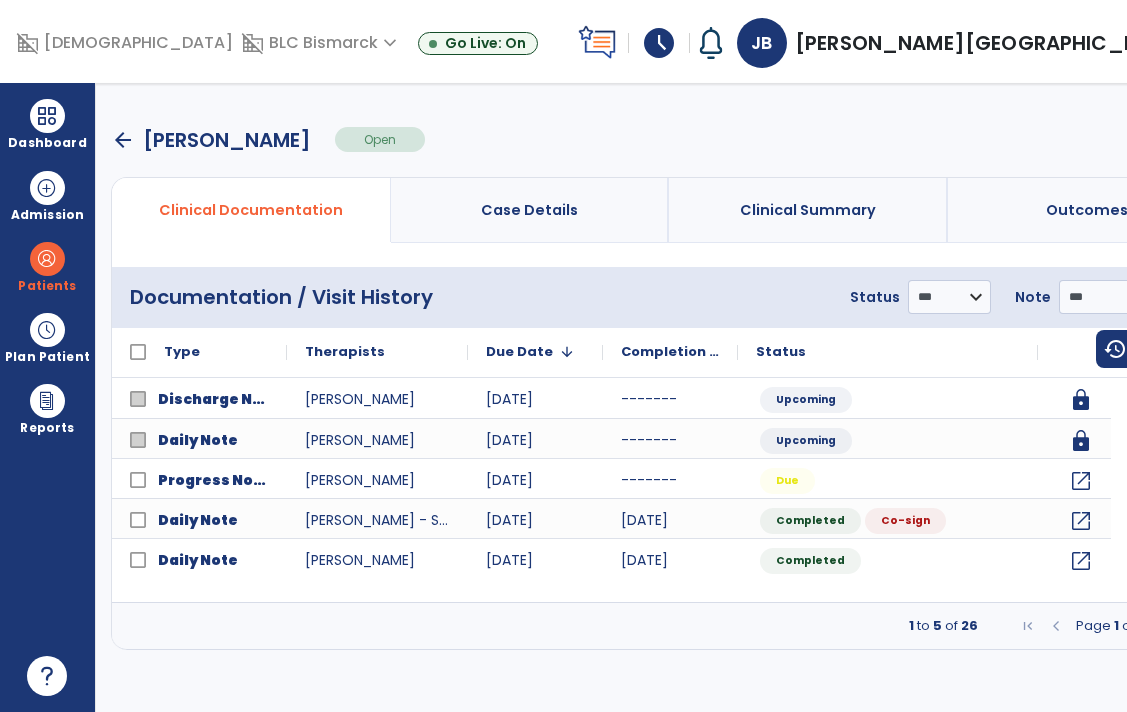 click on "arrow_back" at bounding box center (123, 140) 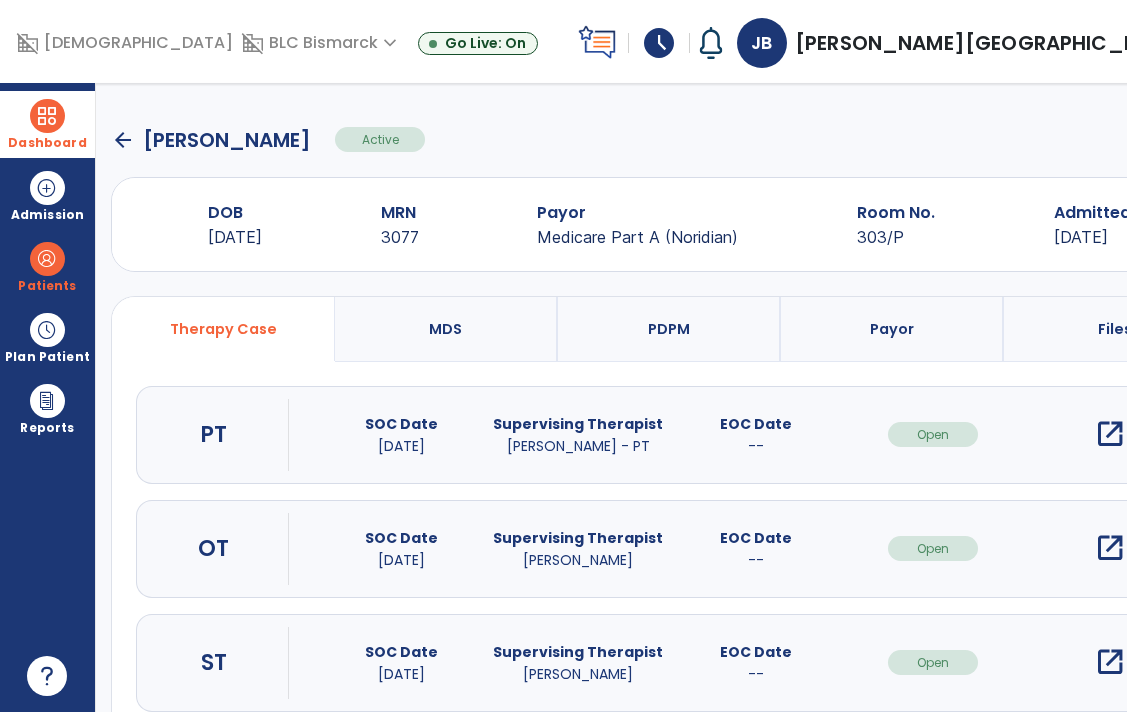 click at bounding box center [47, 116] 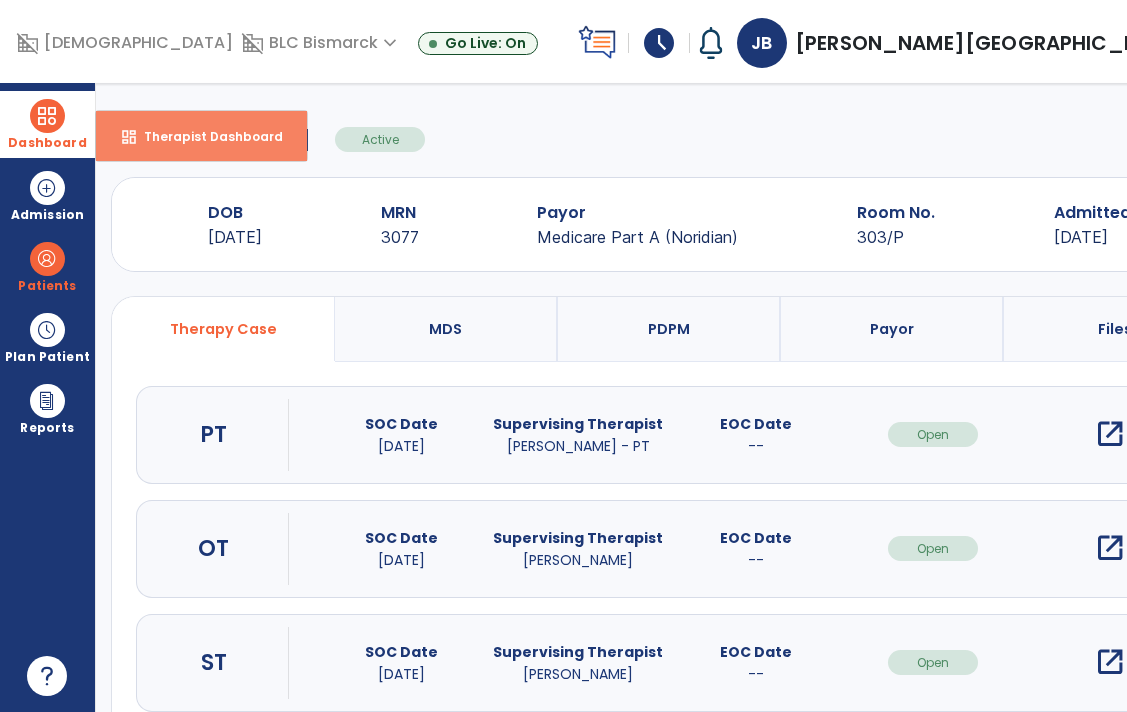 click on "dashboard  Therapist Dashboard" at bounding box center (201, 136) 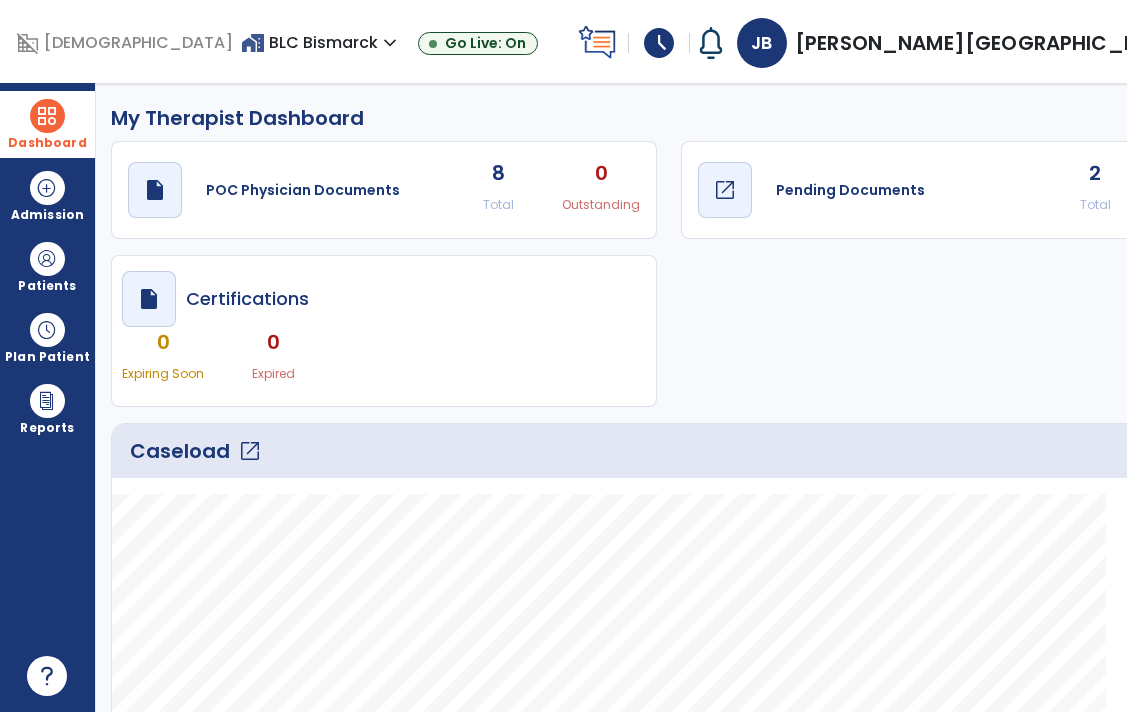 click on "draft   open_in_new" 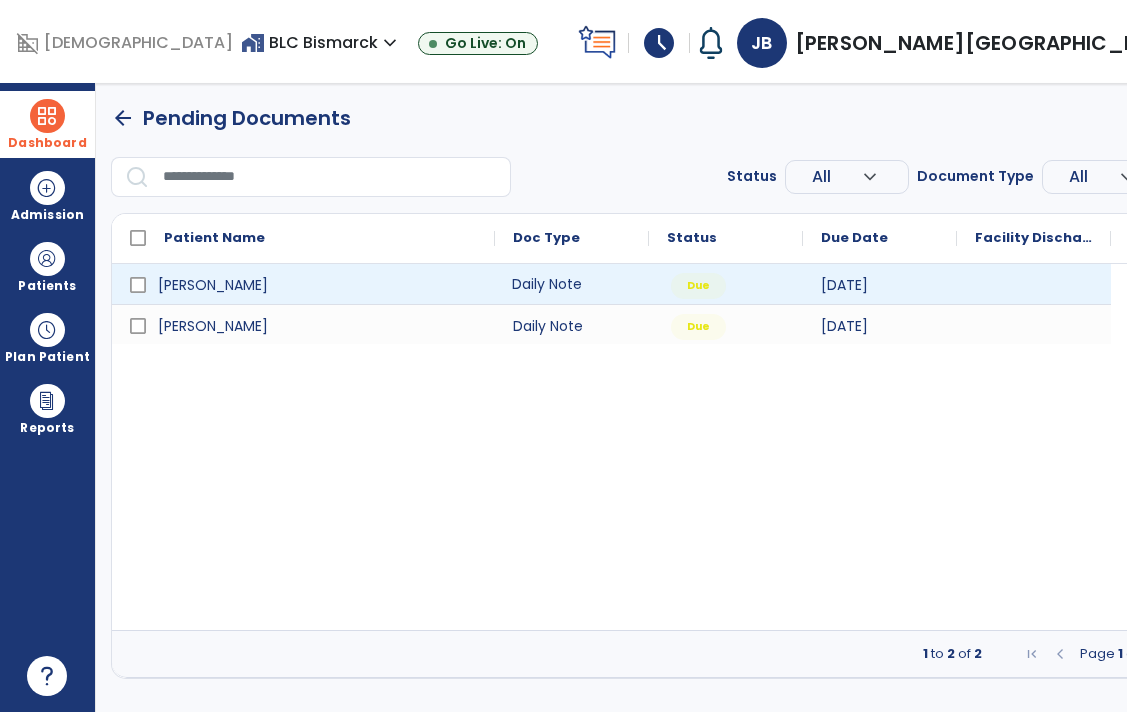 click on "Daily Note" at bounding box center (572, 284) 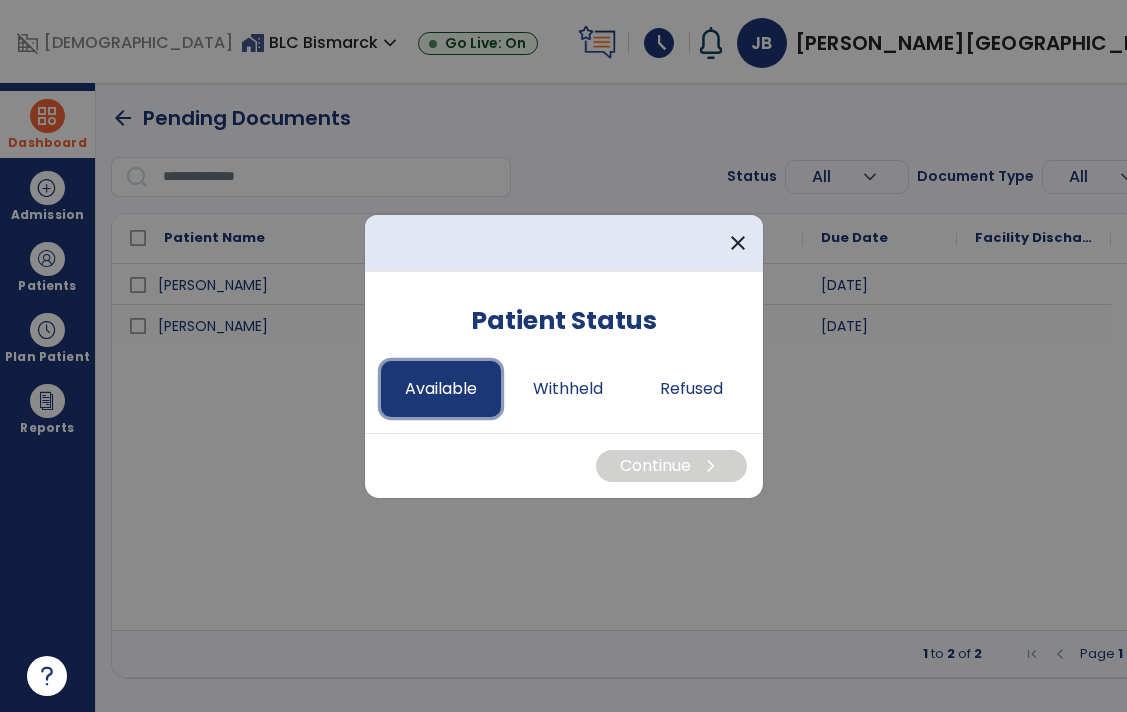 click on "Available" at bounding box center (441, 389) 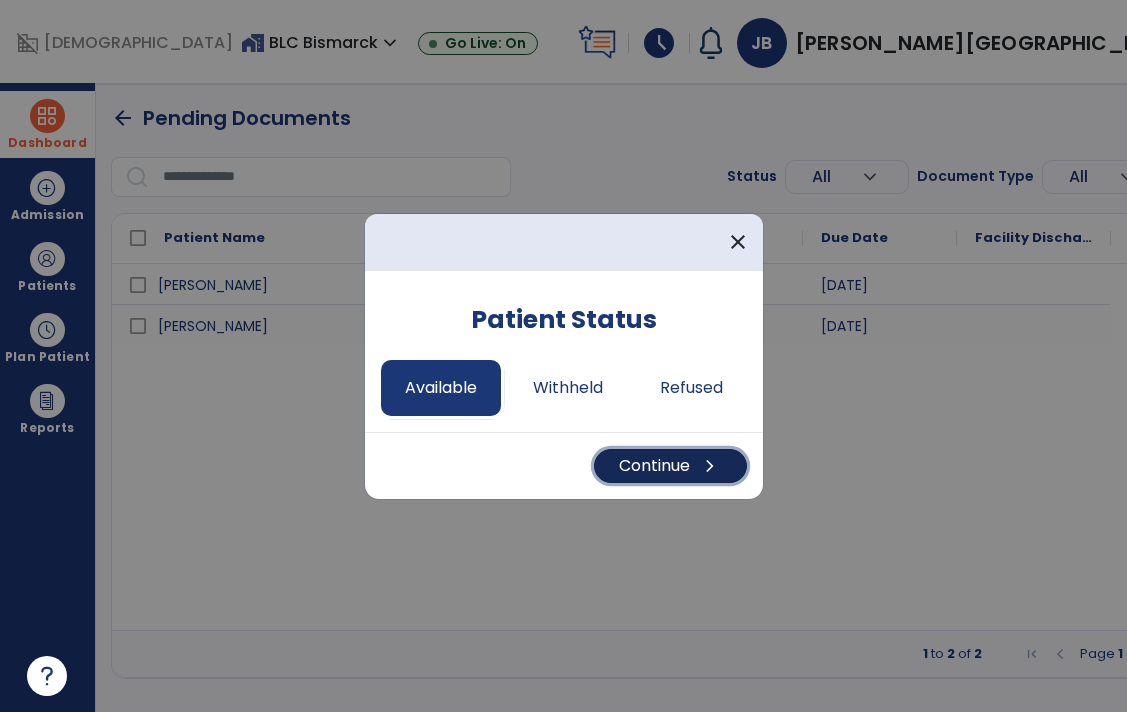 click on "Continue   chevron_right" at bounding box center [670, 466] 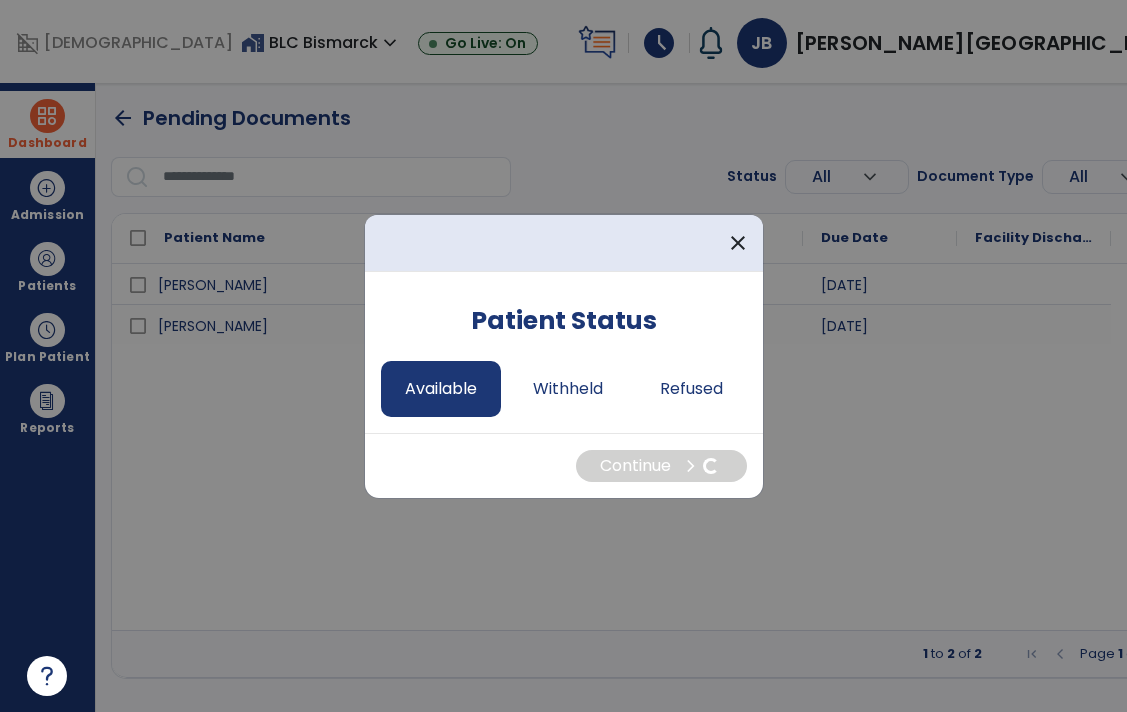 select on "*" 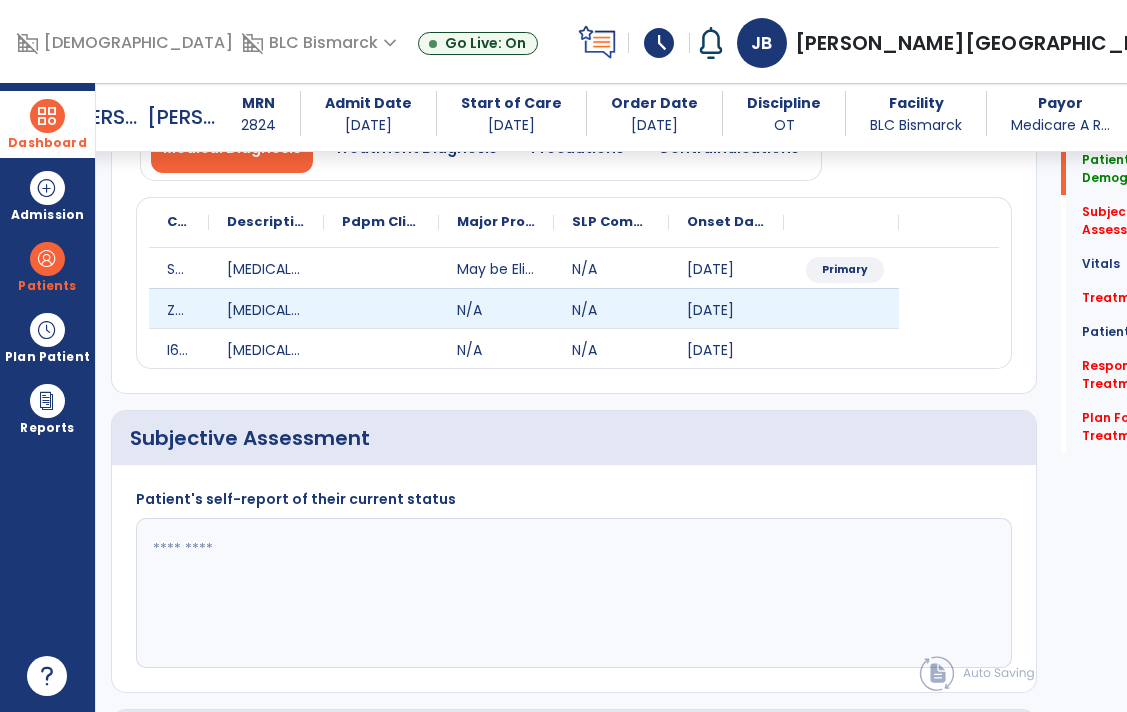 scroll, scrollTop: 213, scrollLeft: 0, axis: vertical 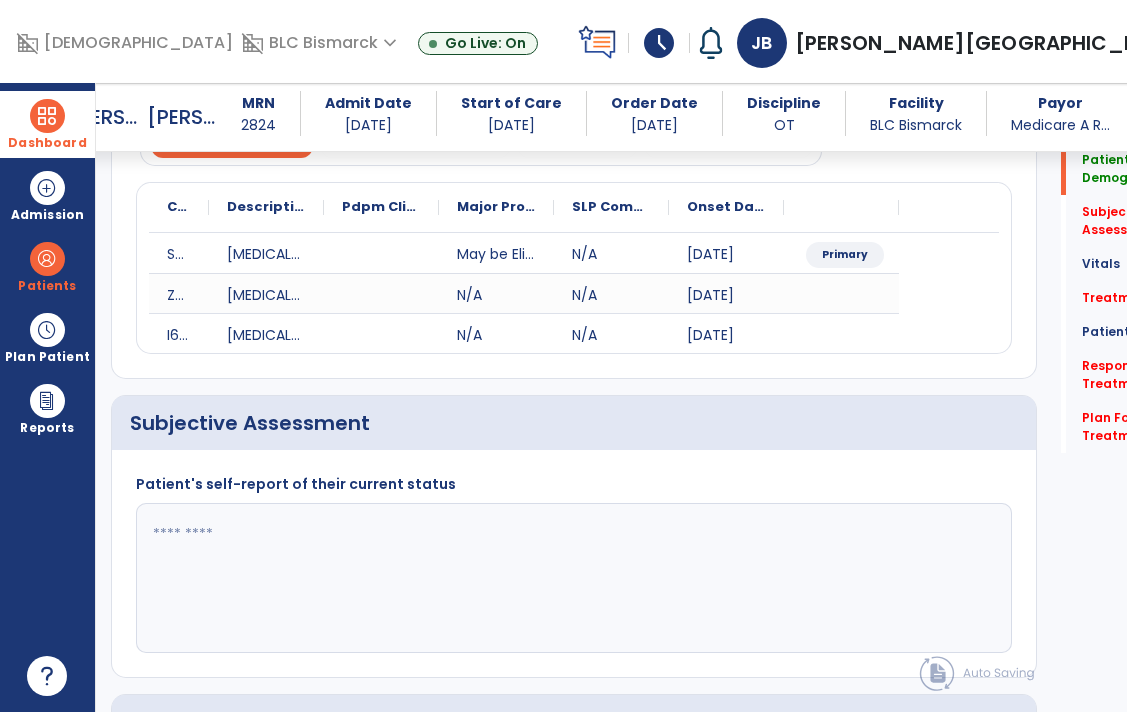 click on "Patient's self-report of their current status" 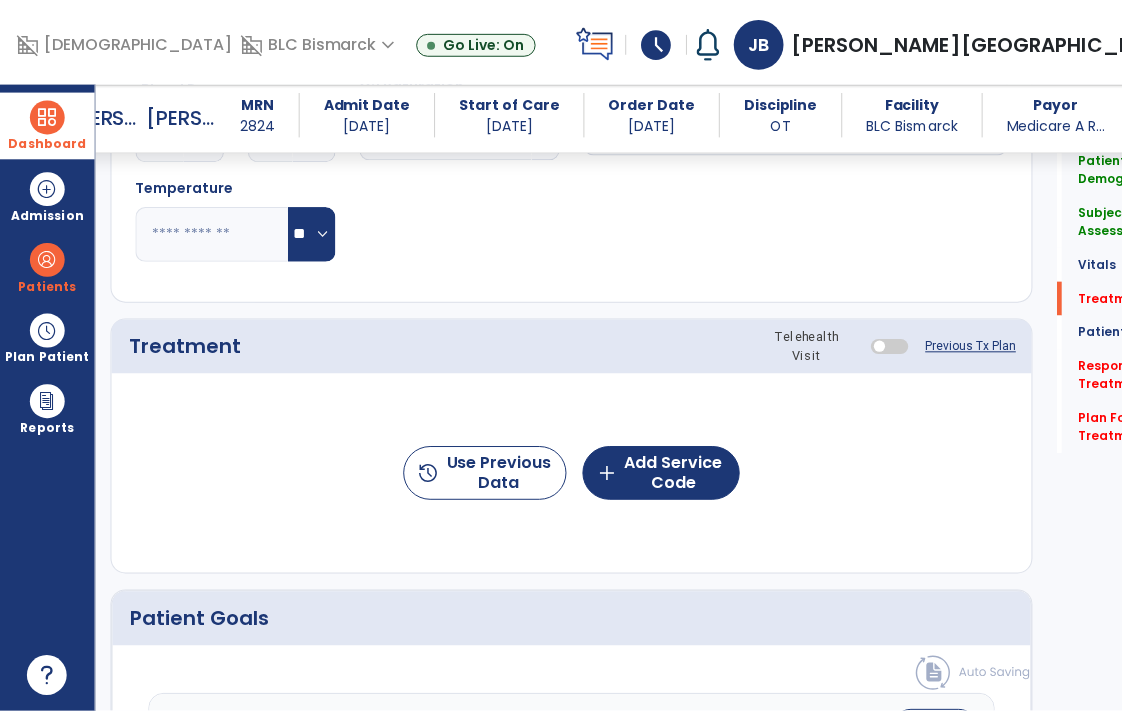 scroll, scrollTop: 1067, scrollLeft: 0, axis: vertical 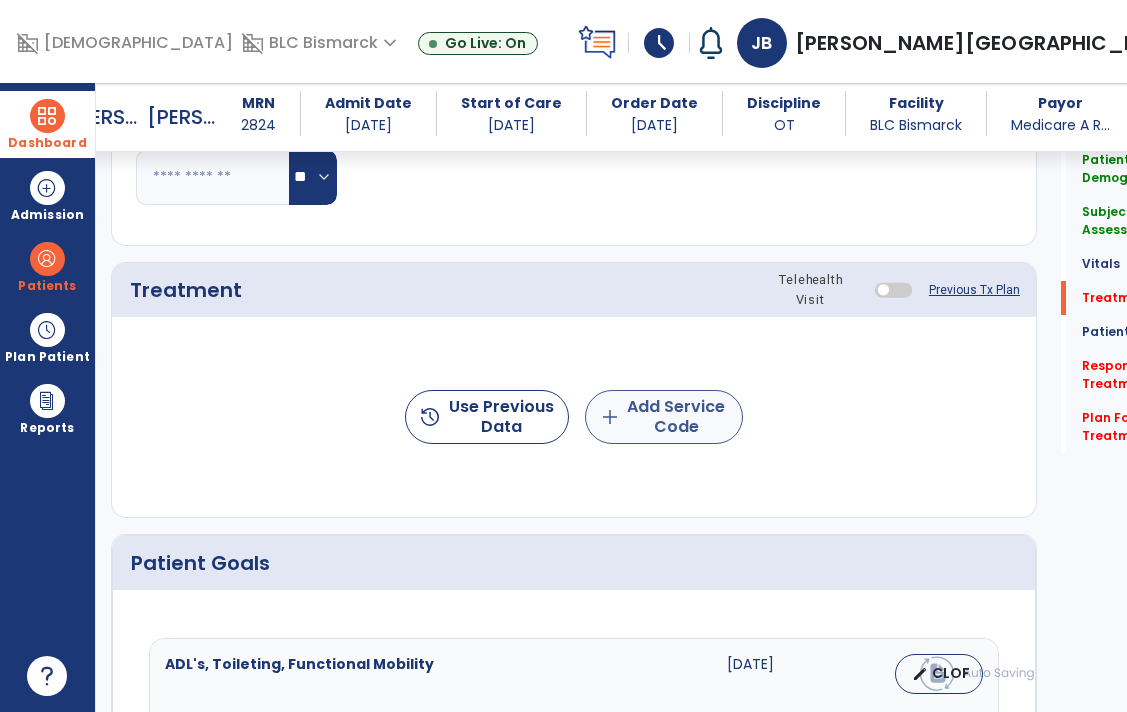 type on "**********" 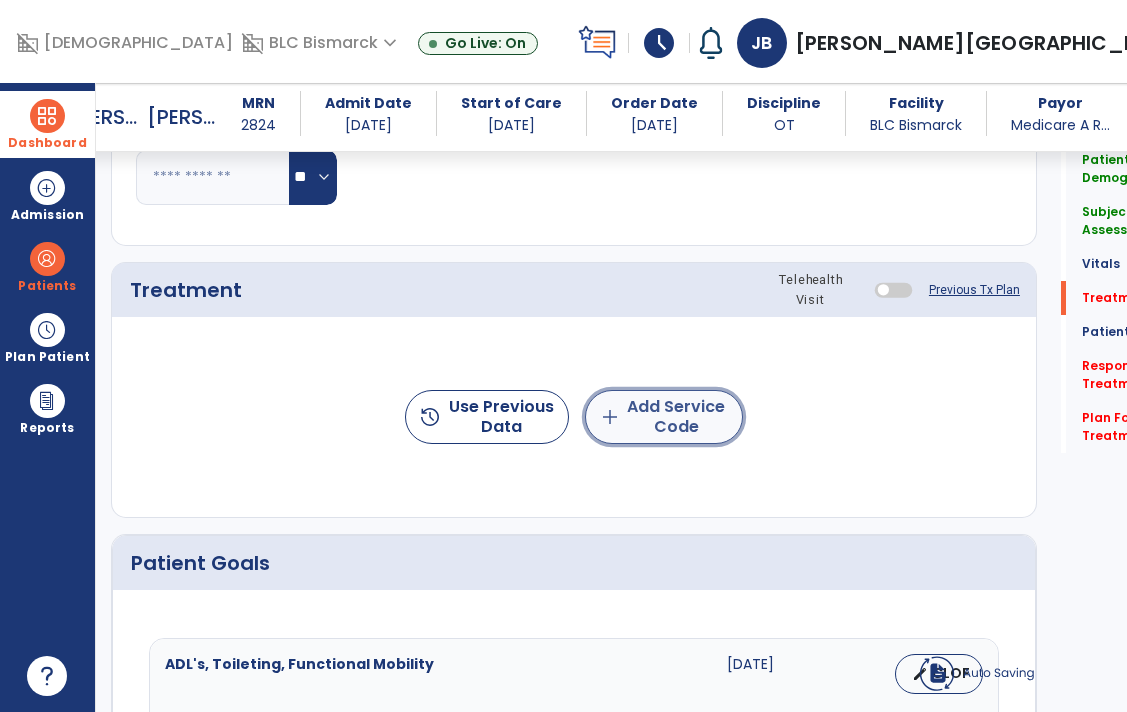 click on "add" 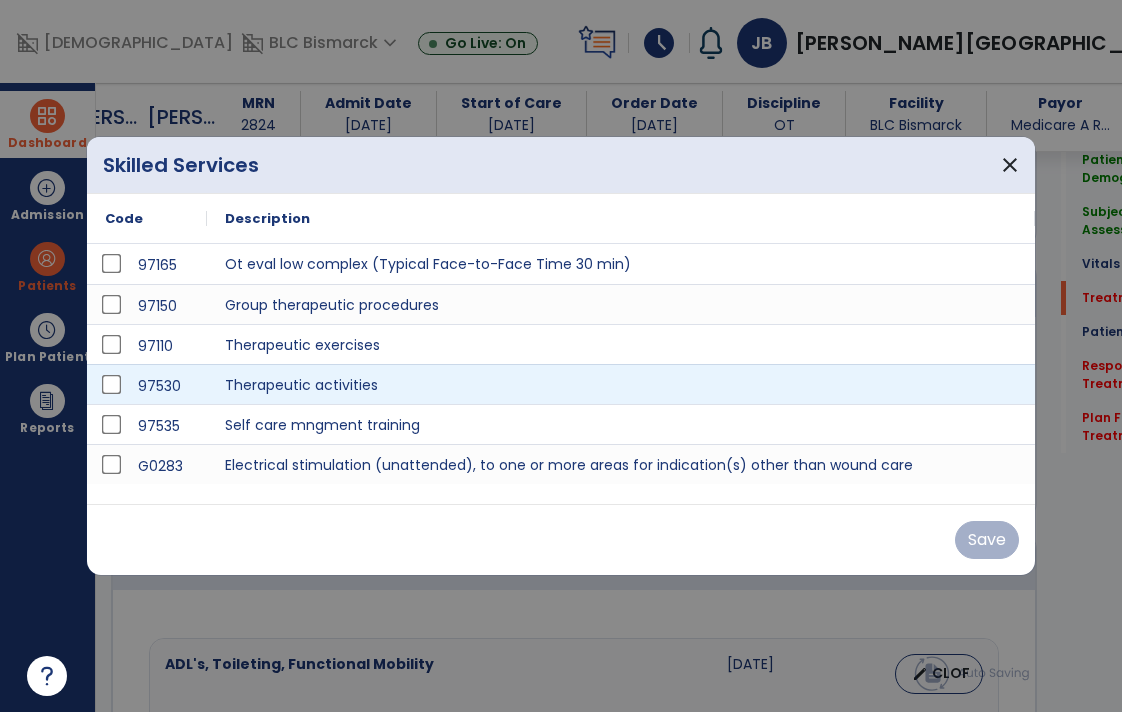 scroll, scrollTop: 1067, scrollLeft: 0, axis: vertical 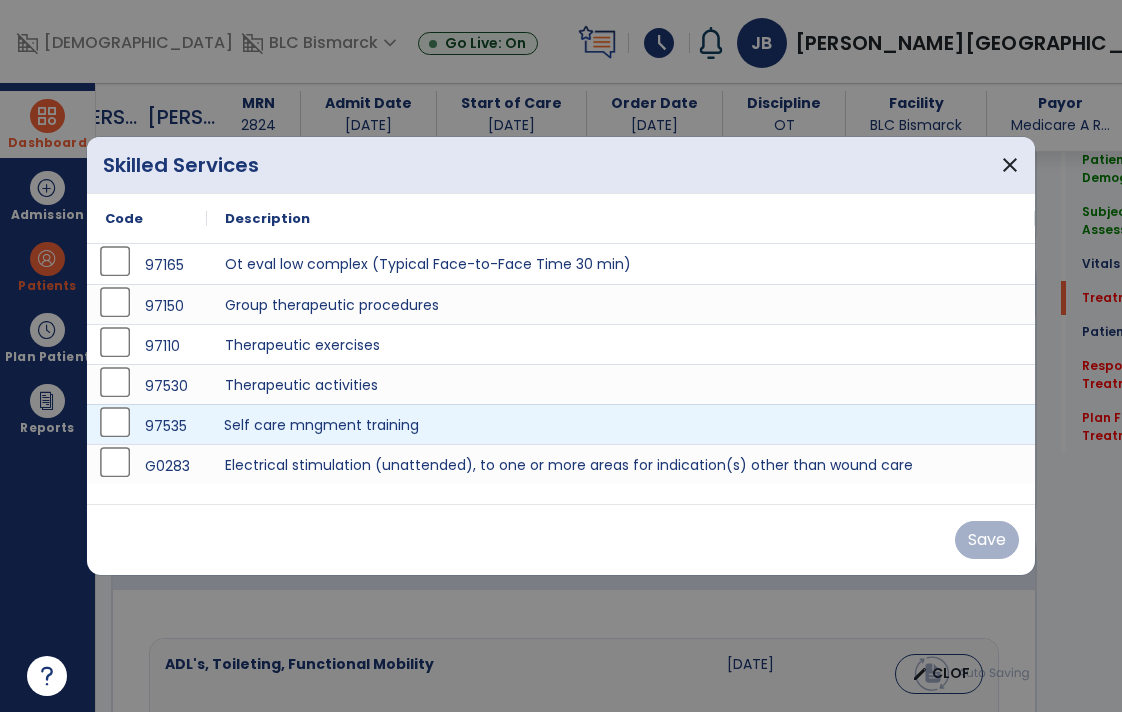 click on "Self care mngment training" at bounding box center (621, 424) 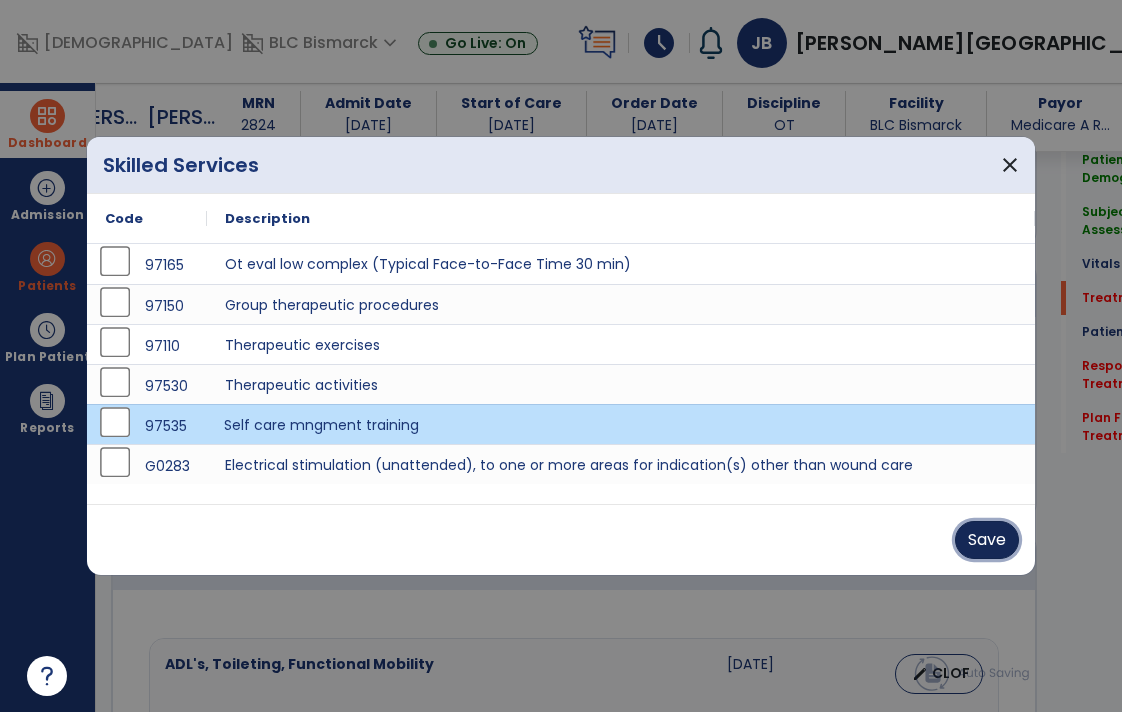 click on "Save" at bounding box center (987, 540) 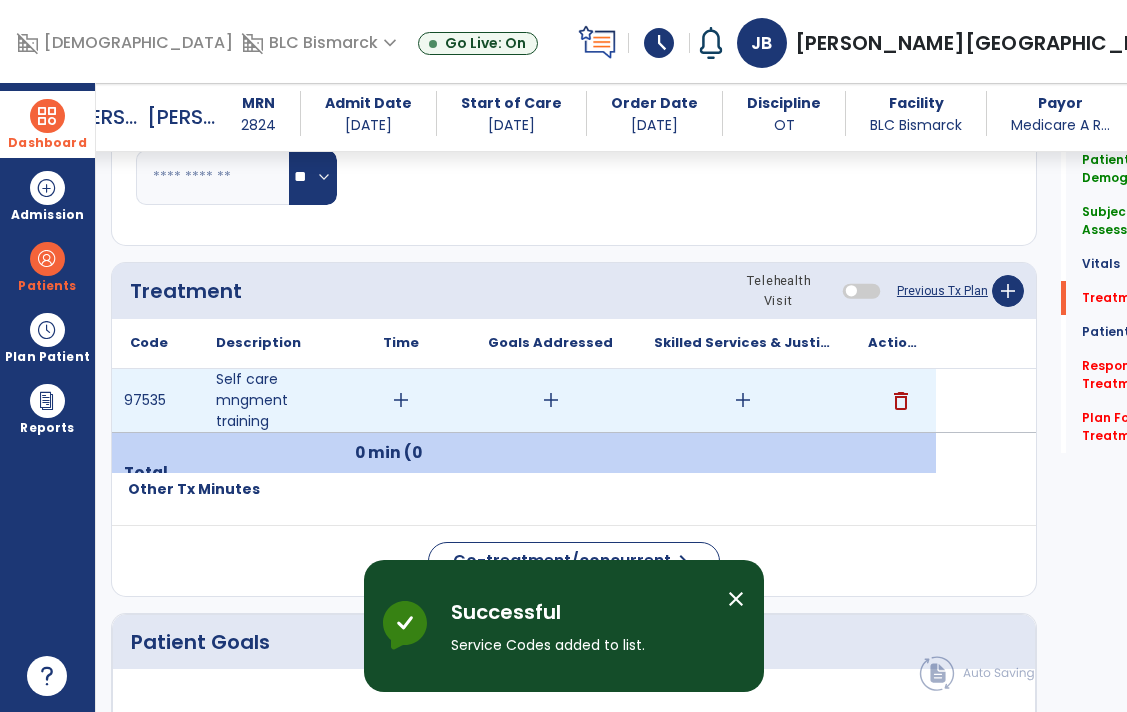 click on "add" at bounding box center [743, 400] 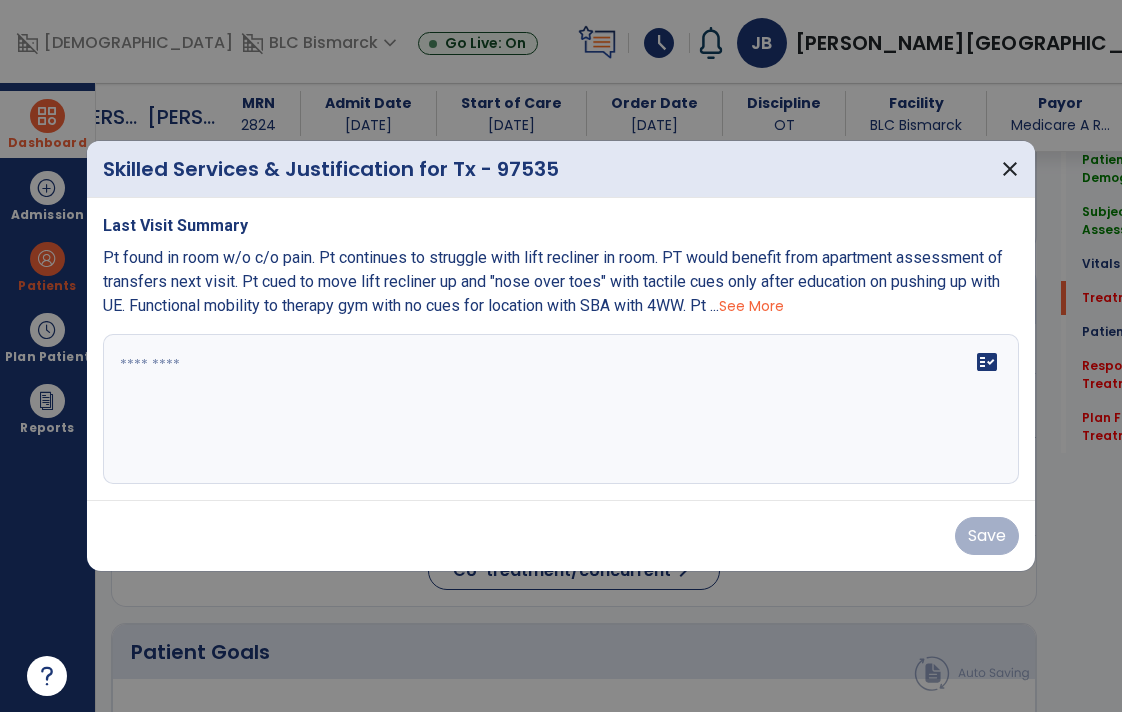 scroll, scrollTop: 1067, scrollLeft: 0, axis: vertical 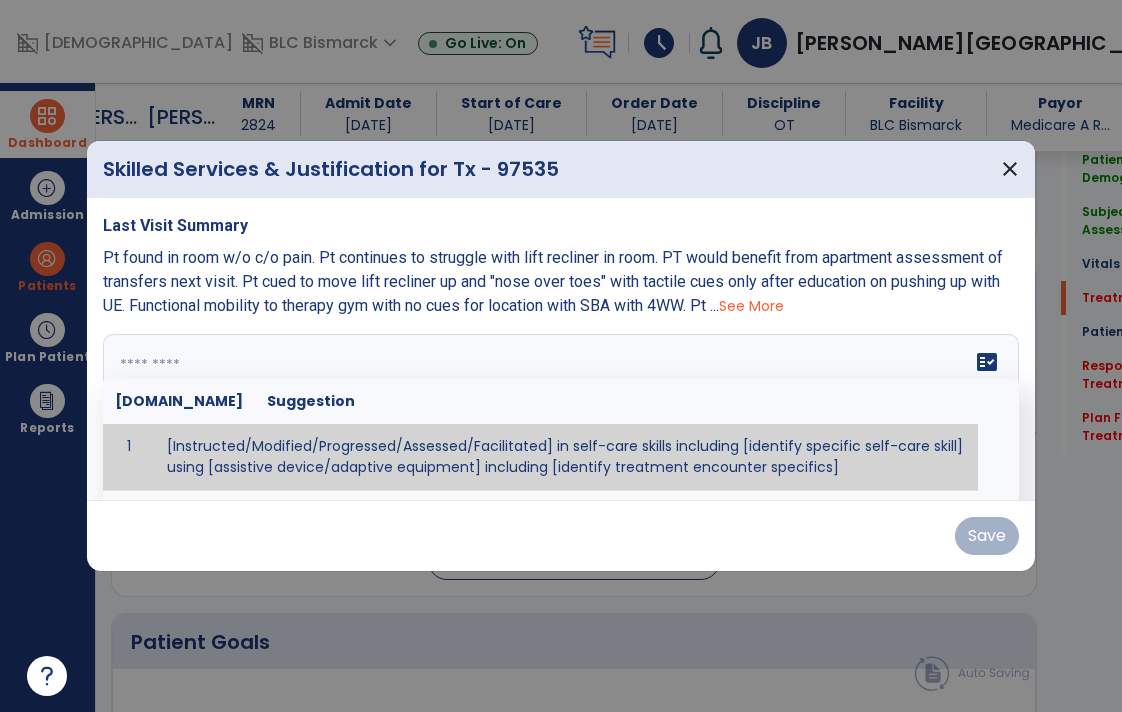 click on "fact_check  [DOMAIN_NAME] Suggestion 1 [Instructed/Modified/Progressed/Assessed/Facilitated] in self-care skills including [identify specific self-care skill] using [assistive device/adaptive equipment] including [identify treatment encounter specifics]" at bounding box center (561, 409) 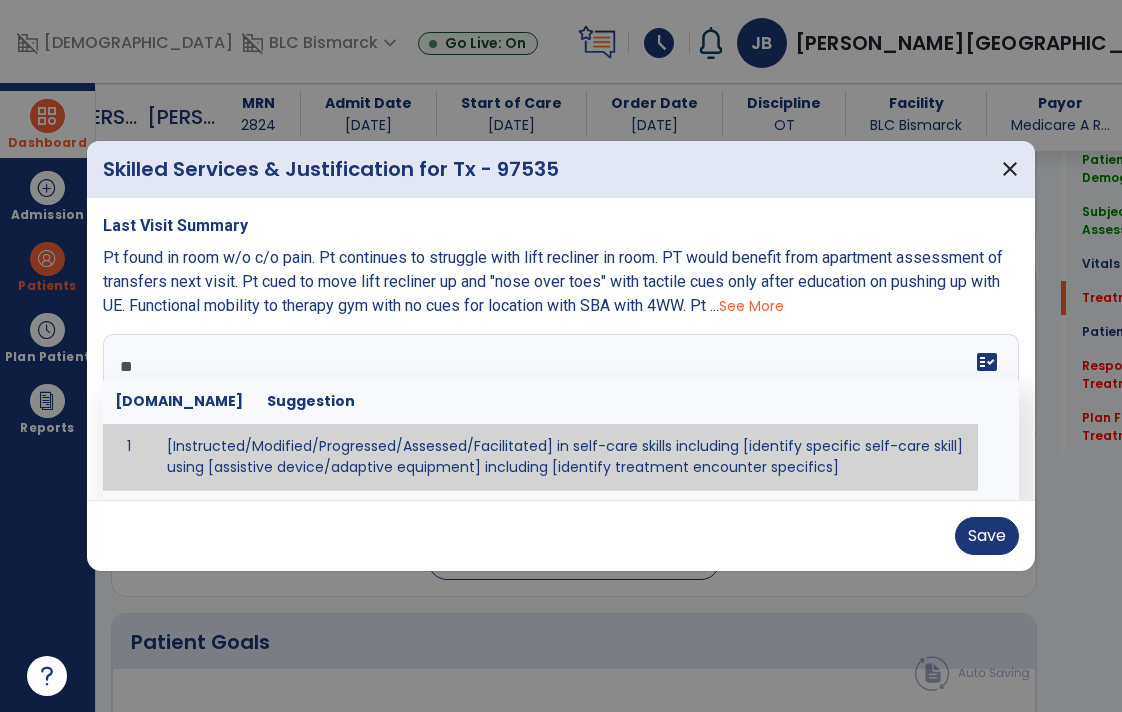 type on "*" 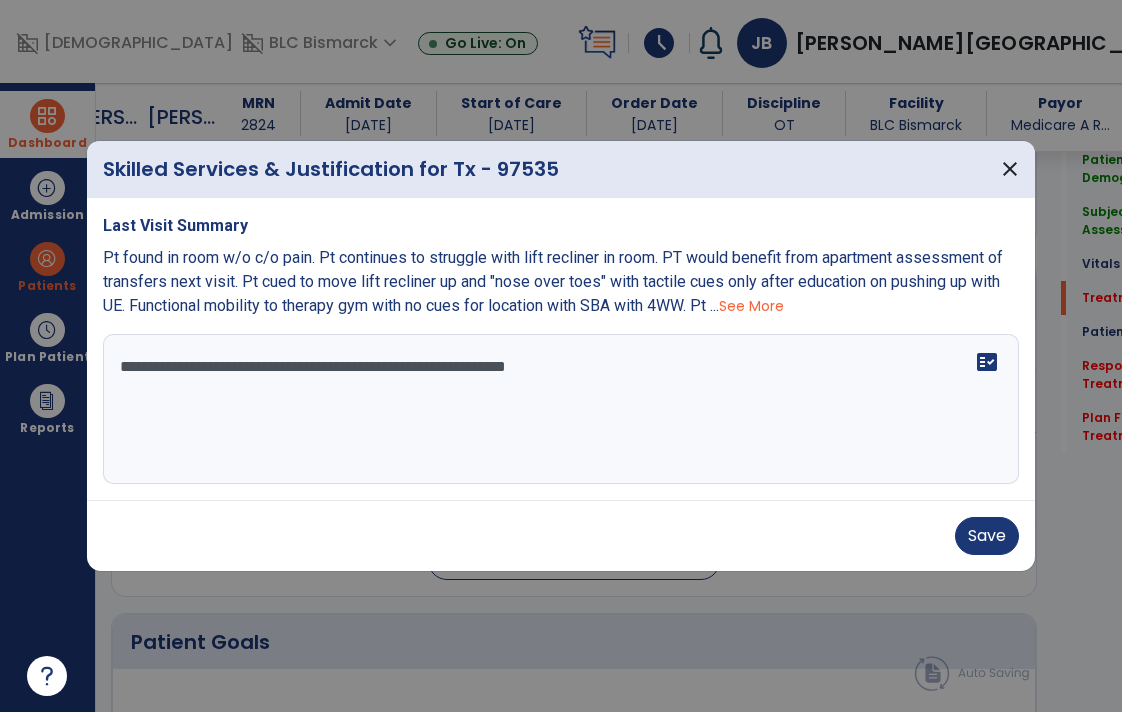 click on "**********" at bounding box center [561, 409] 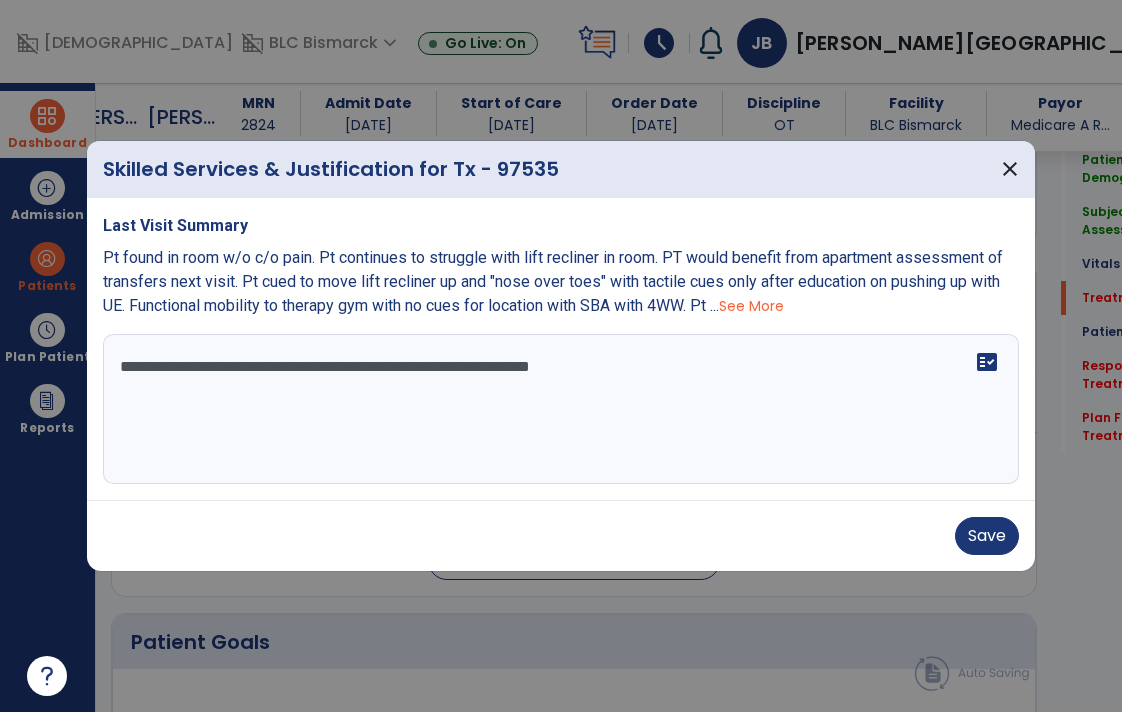 click on "**********" at bounding box center [561, 409] 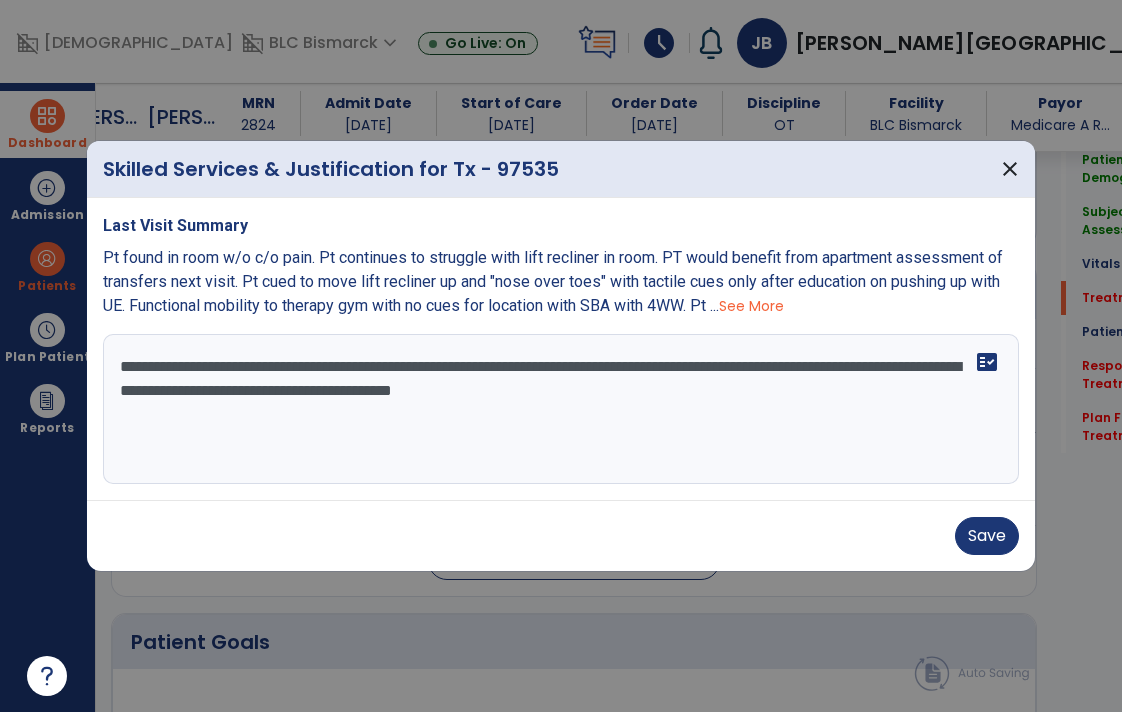 click on "**********" at bounding box center [561, 409] 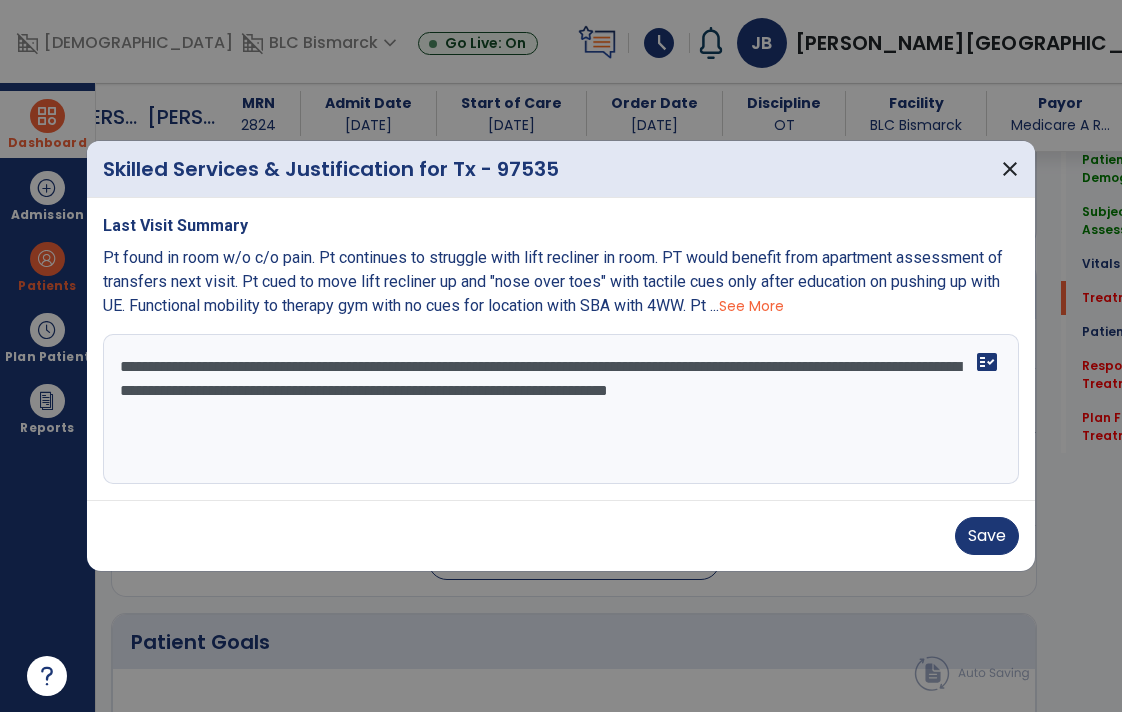 click on "**********" at bounding box center [561, 409] 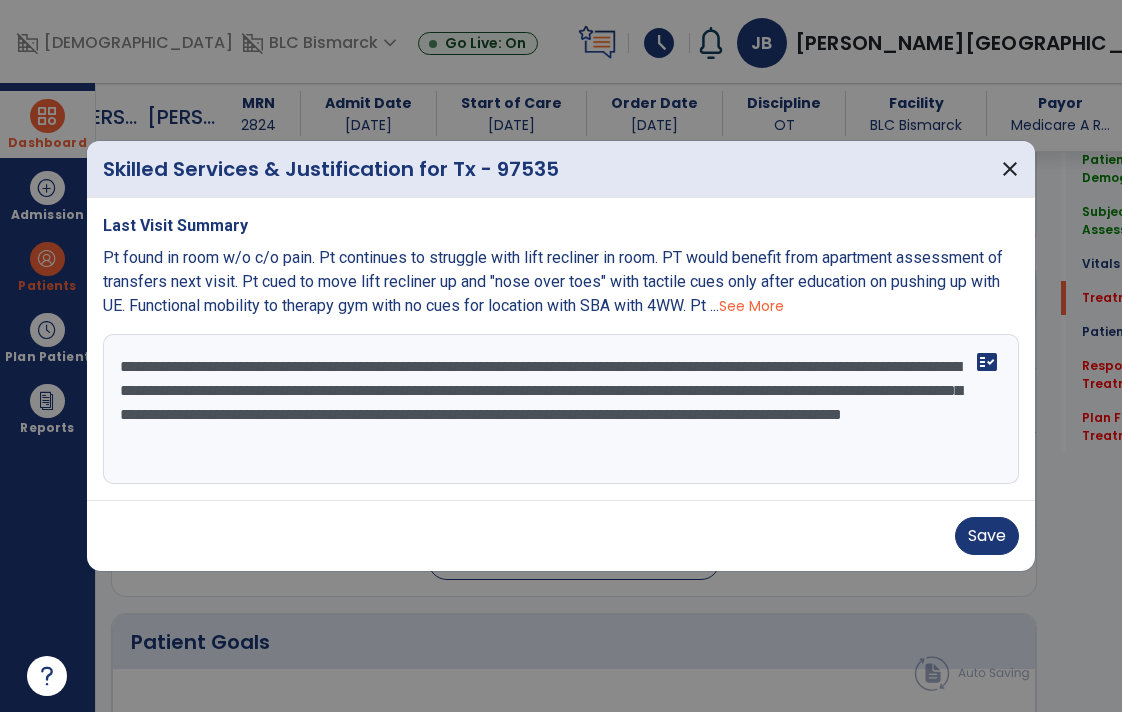 click on "**********" at bounding box center [561, 409] 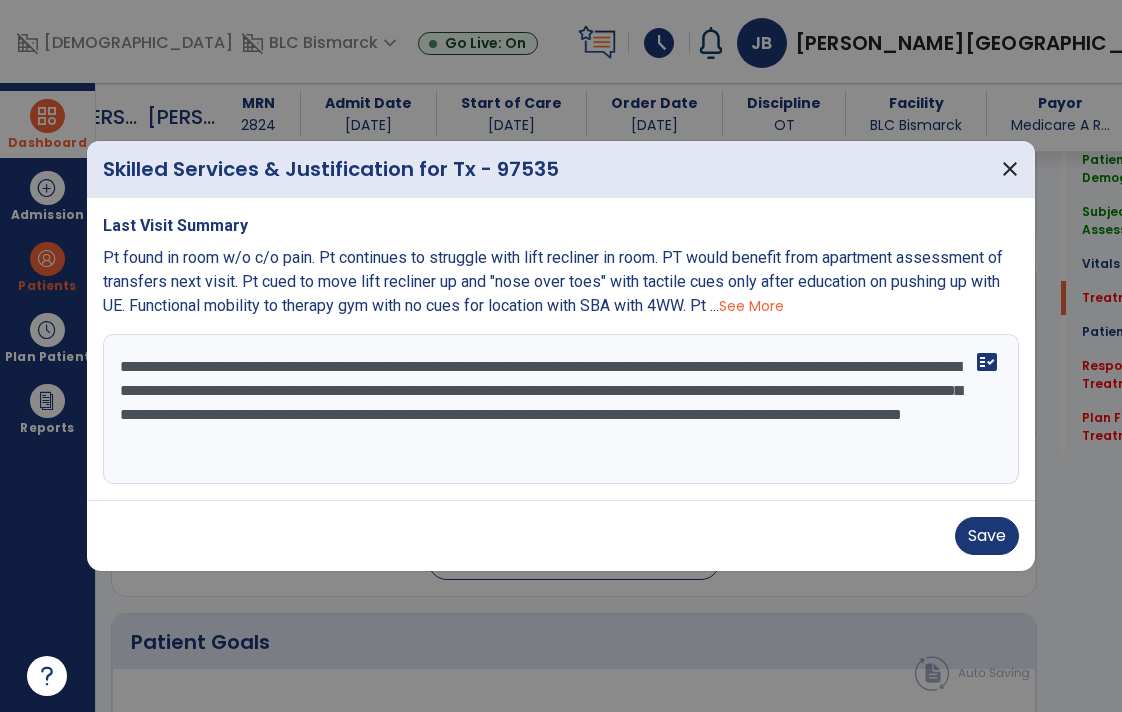 click on "**********" at bounding box center (561, 409) 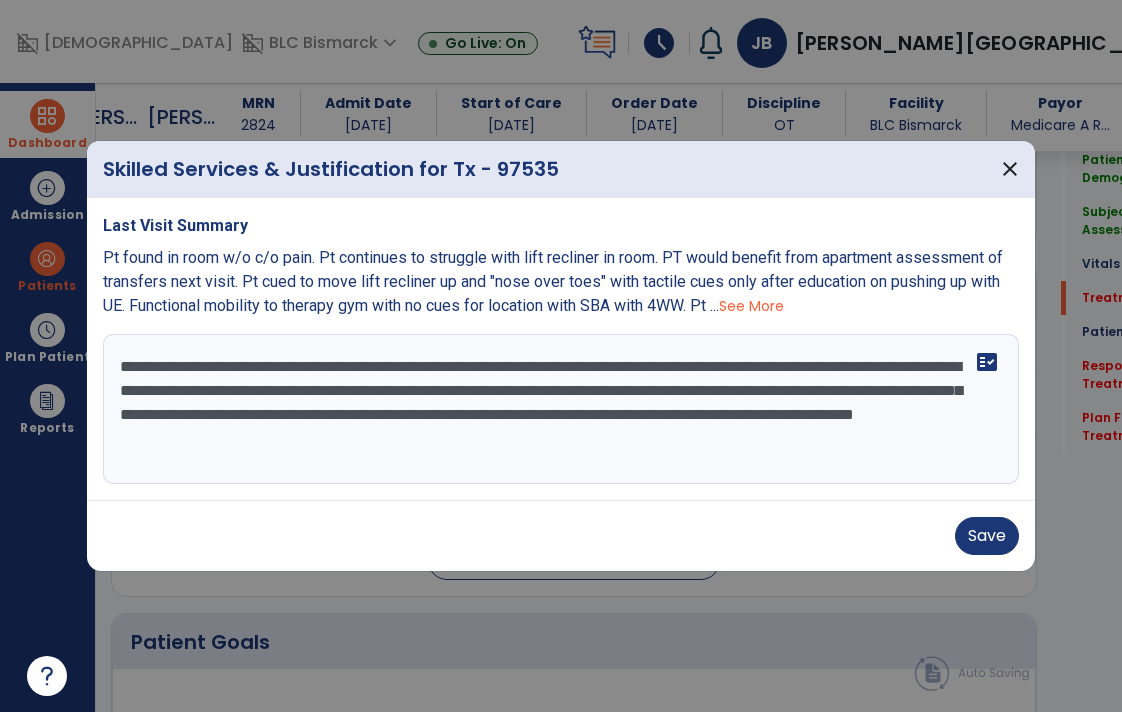 click on "**********" at bounding box center [561, 409] 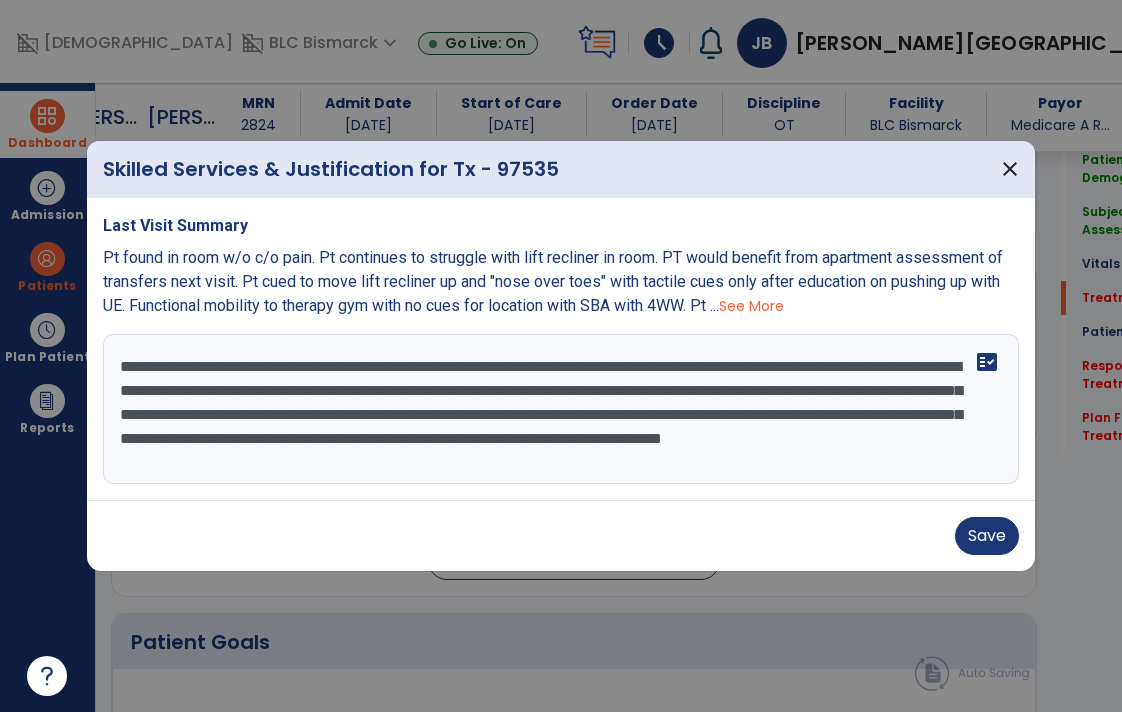 scroll, scrollTop: 15, scrollLeft: 0, axis: vertical 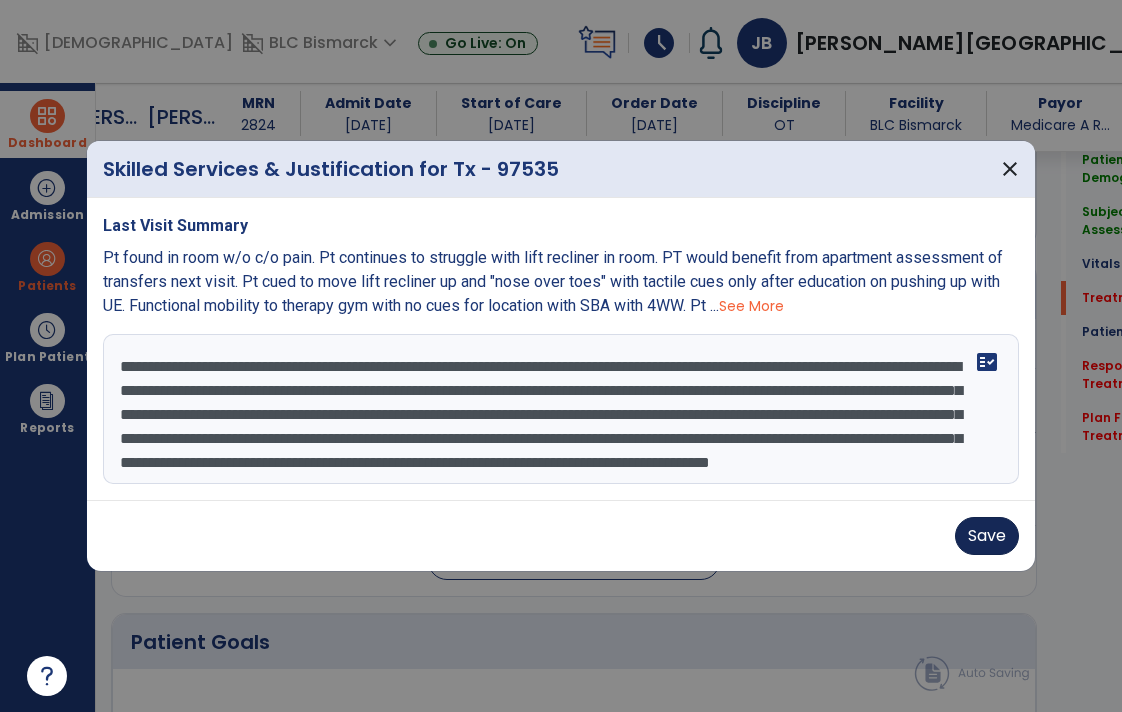 type on "**********" 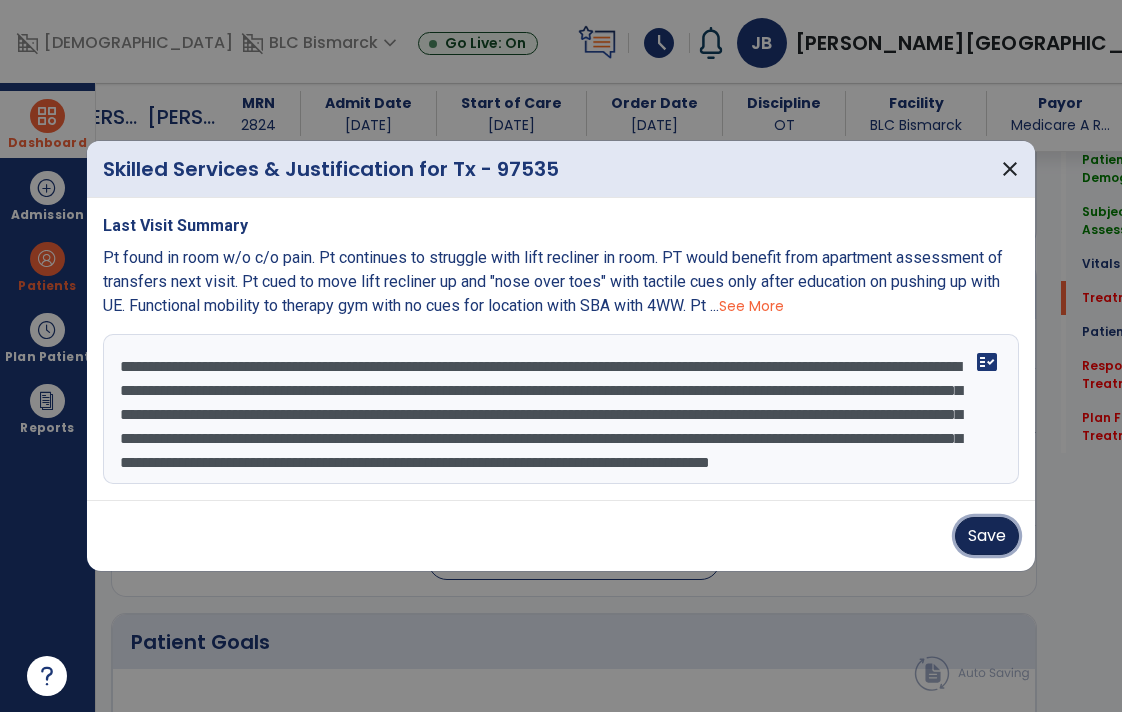 click on "Save" at bounding box center (987, 536) 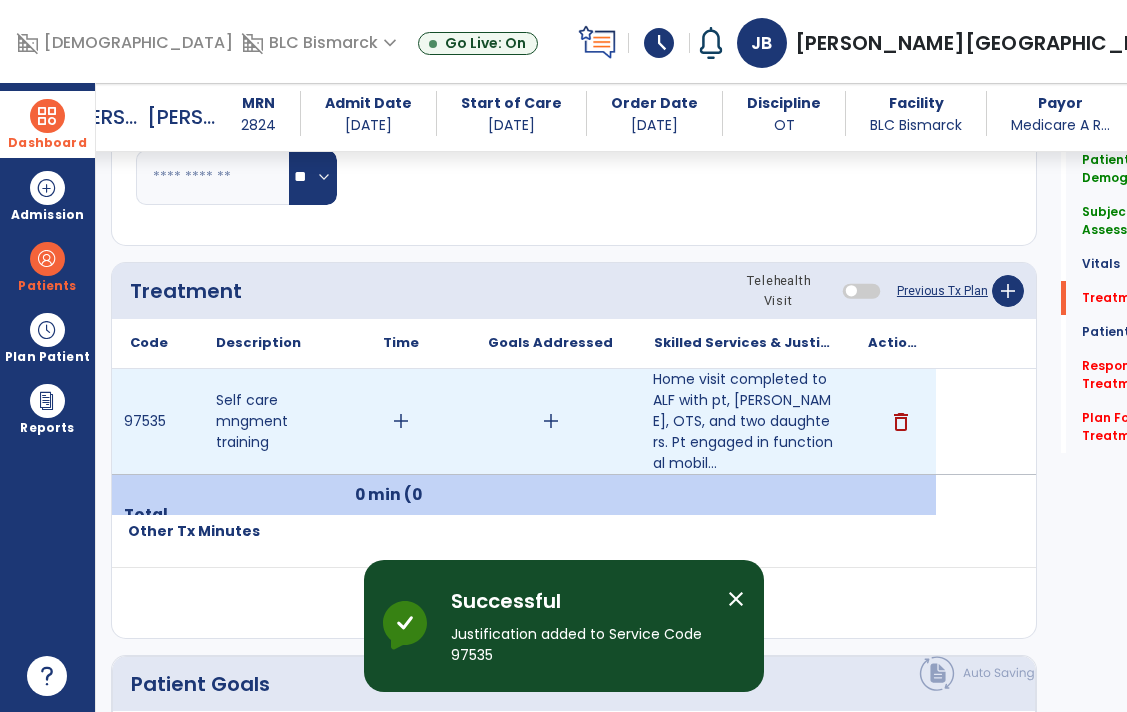 click on "add" at bounding box center [401, 421] 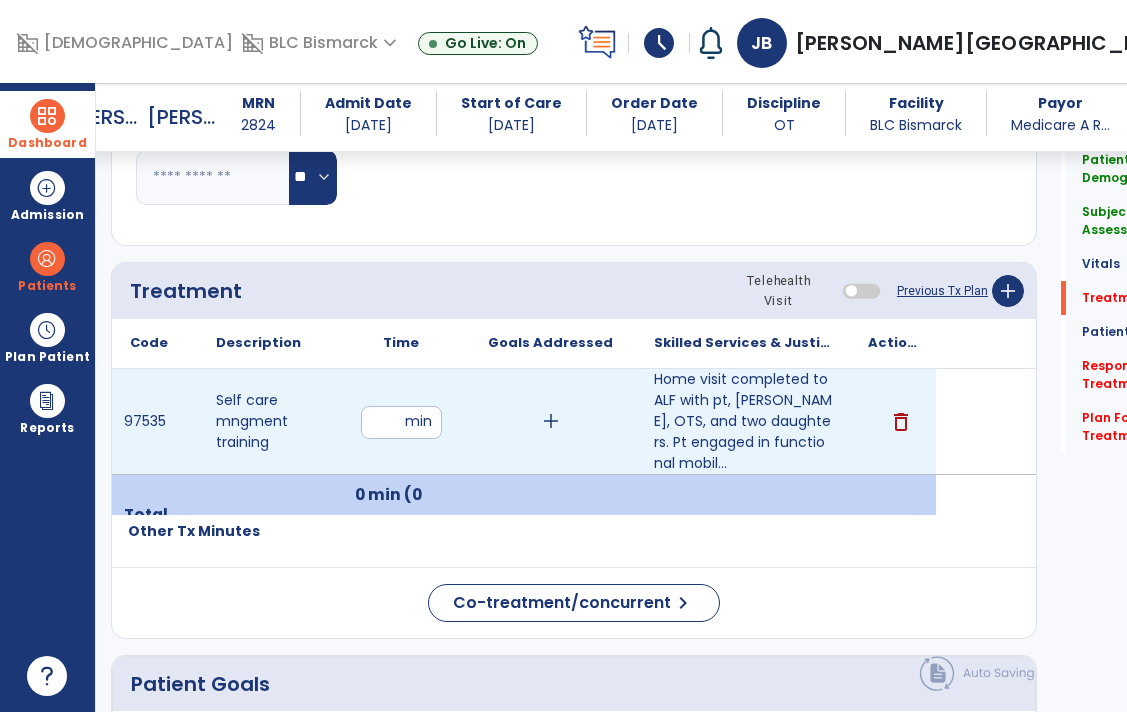 type on "**" 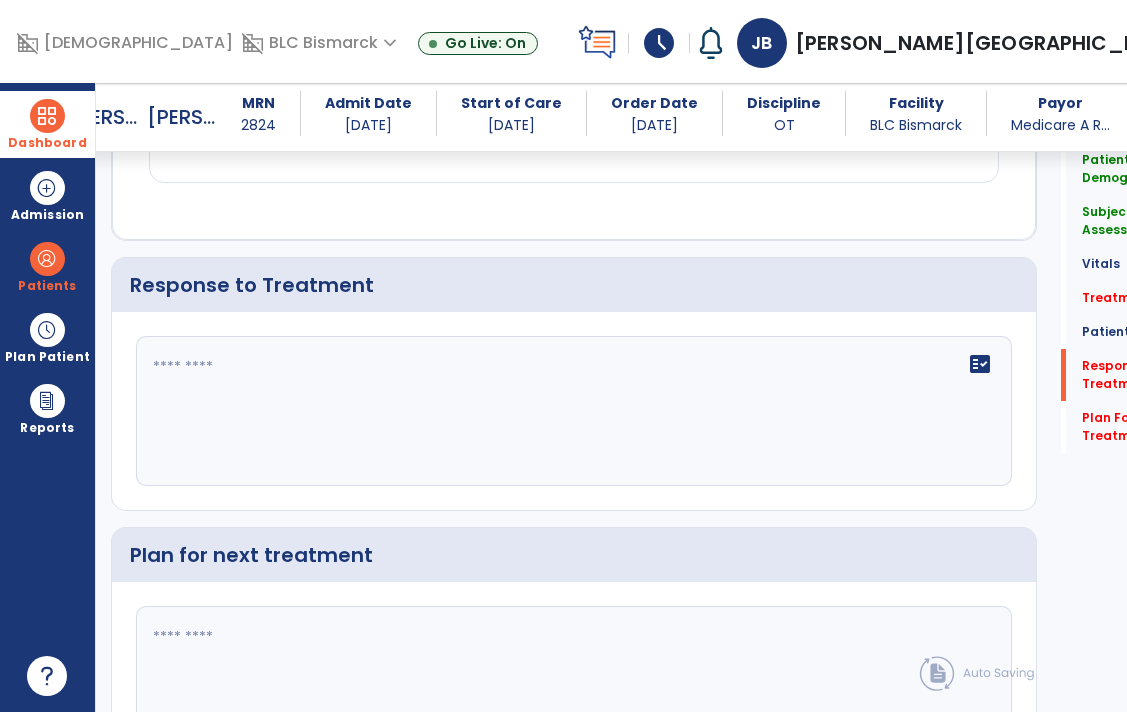 scroll, scrollTop: 2934, scrollLeft: 0, axis: vertical 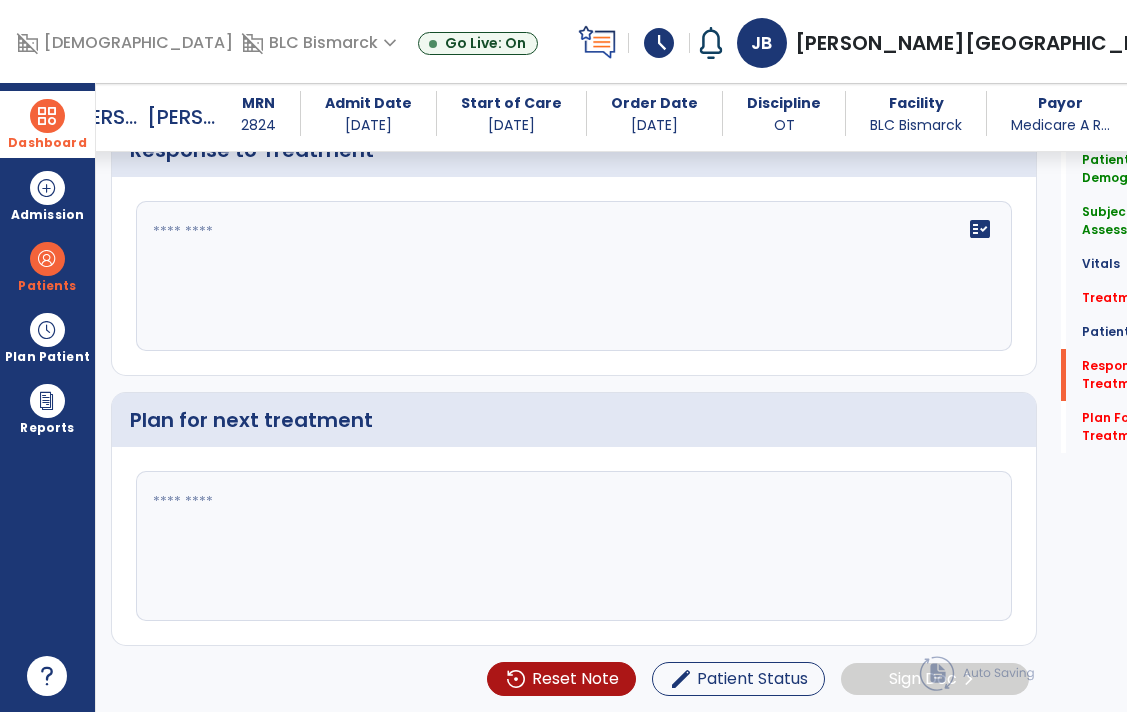 click on "fact_check" 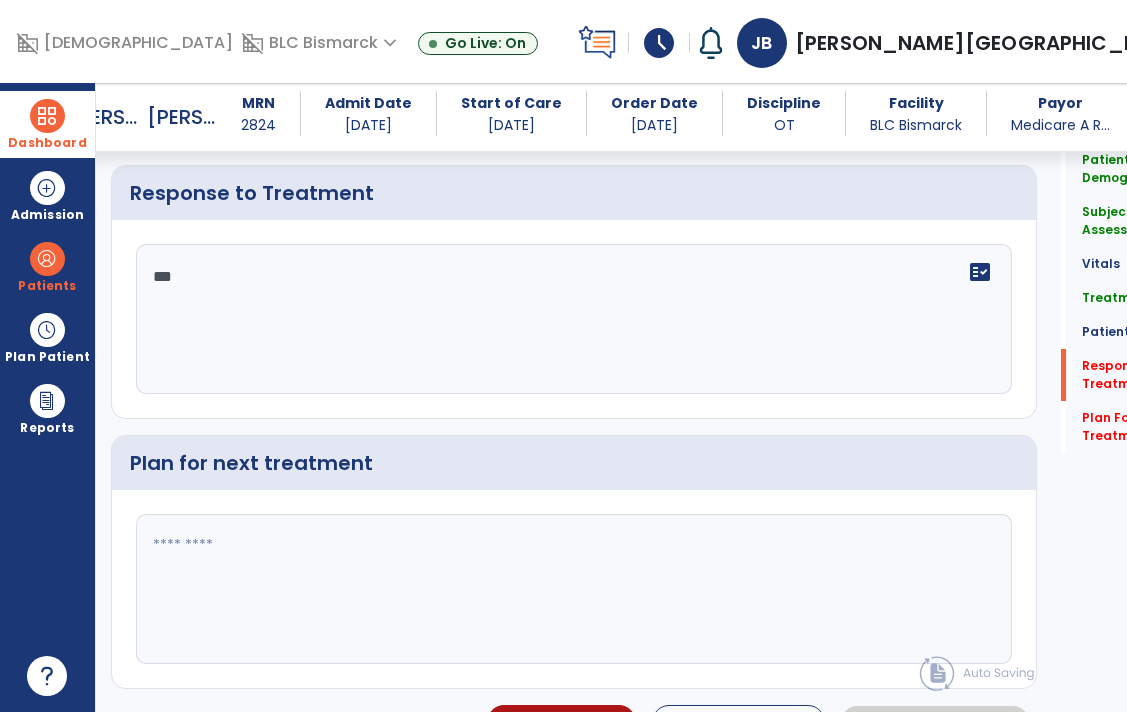 scroll, scrollTop: 2934, scrollLeft: 0, axis: vertical 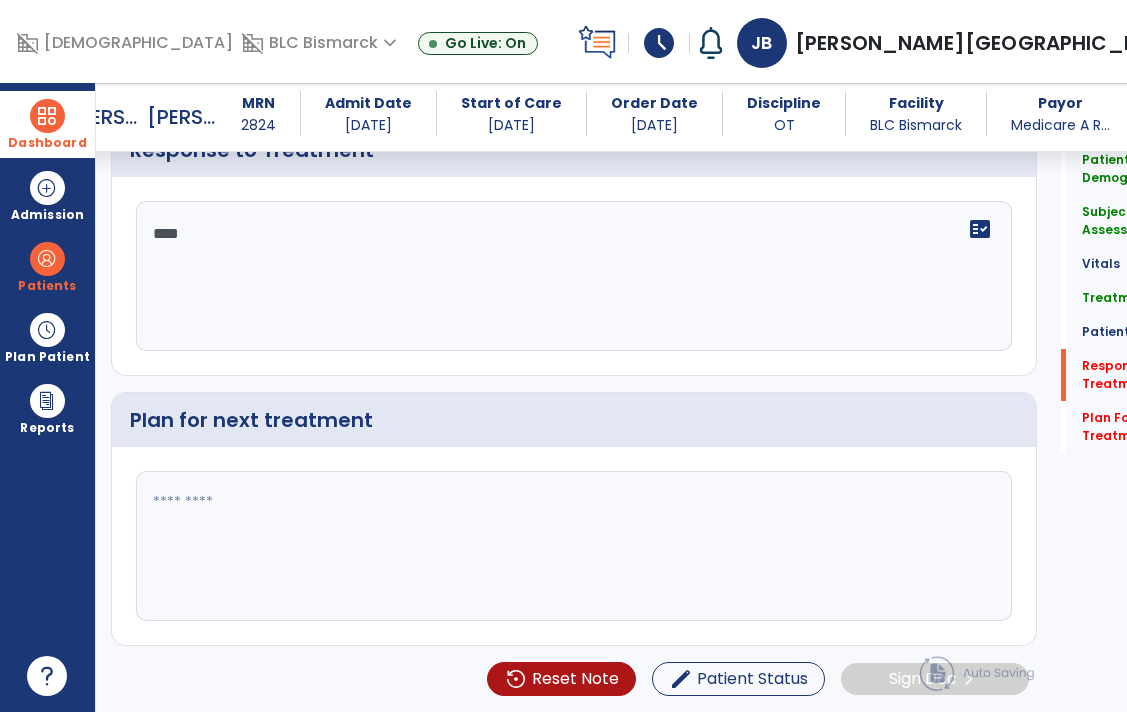 type on "****" 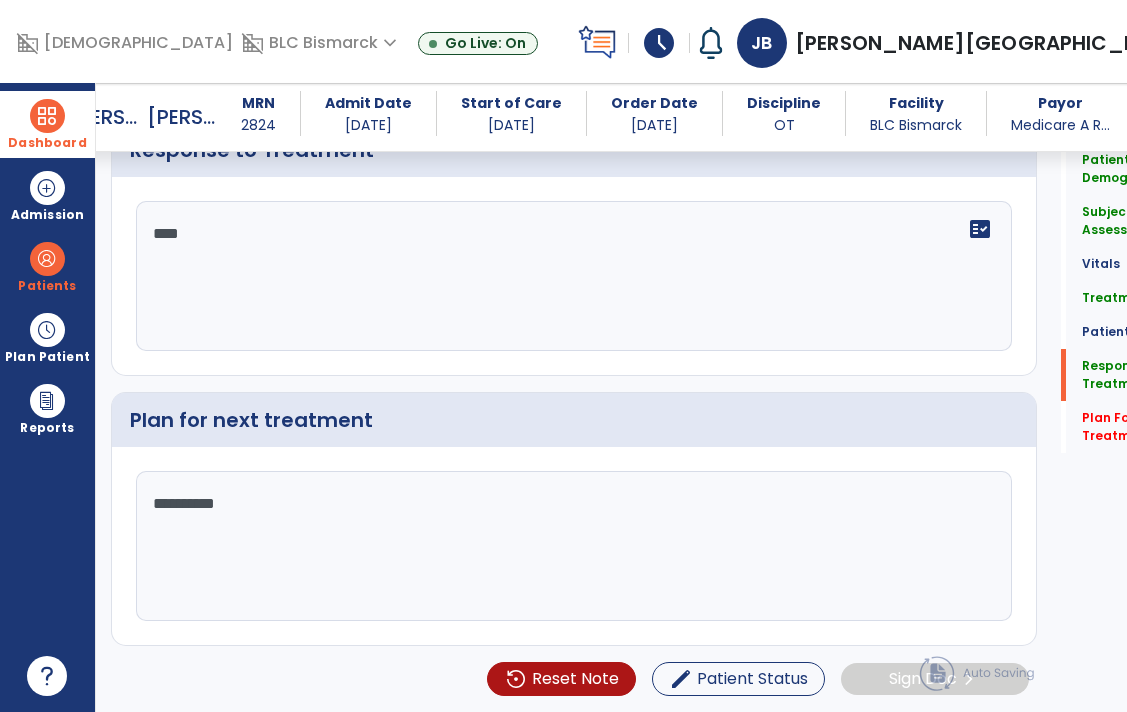 scroll, scrollTop: 2934, scrollLeft: 0, axis: vertical 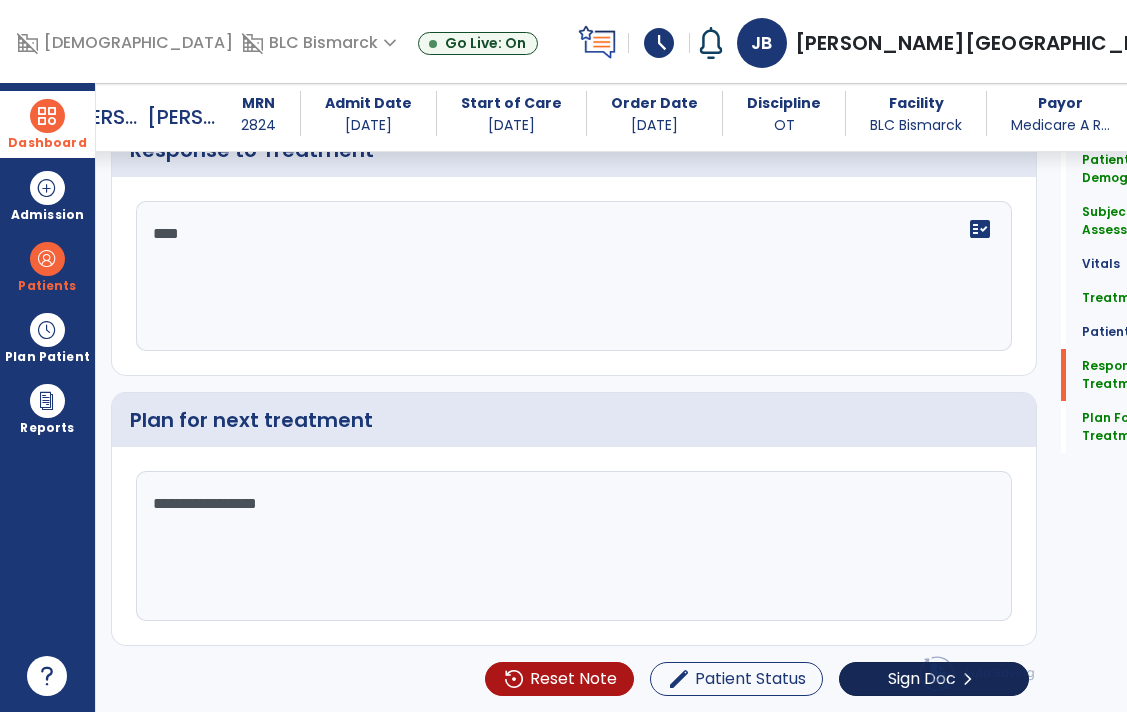 type on "**********" 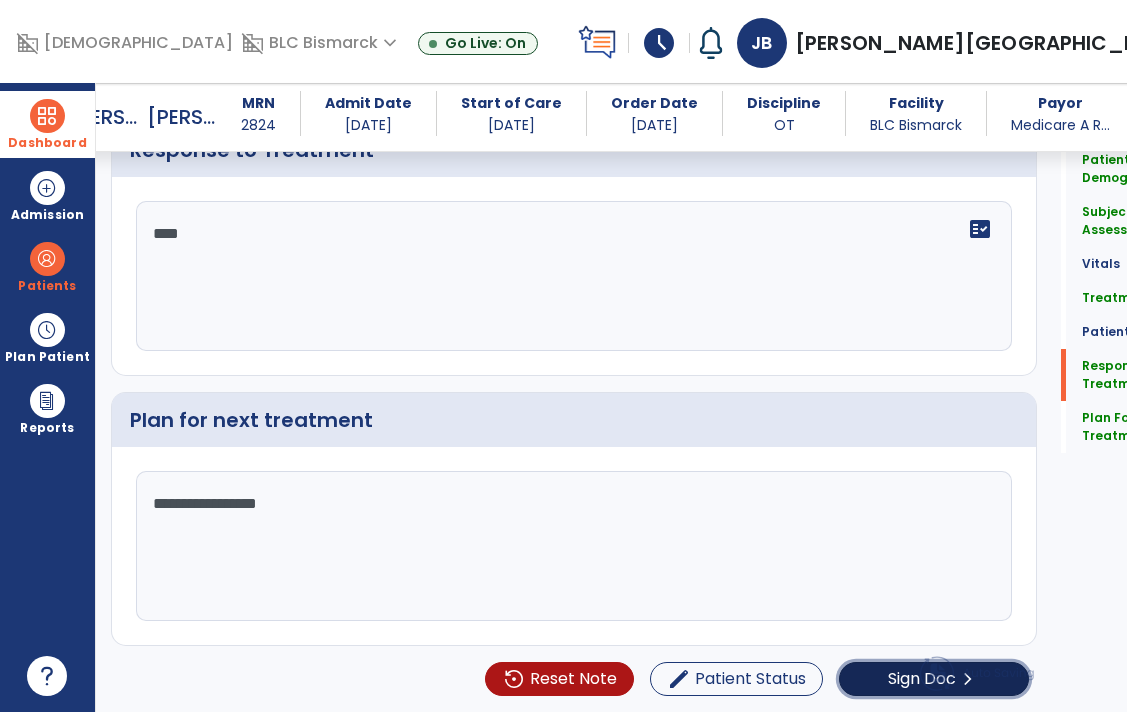 click on "Sign Doc" 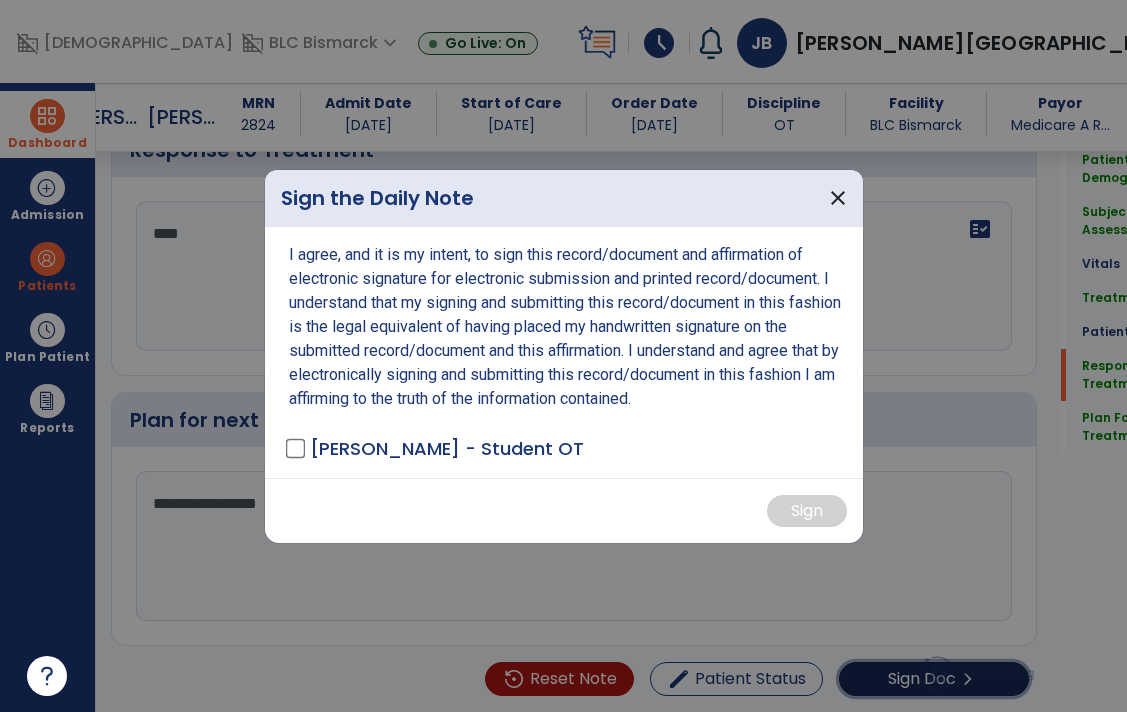 scroll, scrollTop: 2934, scrollLeft: 0, axis: vertical 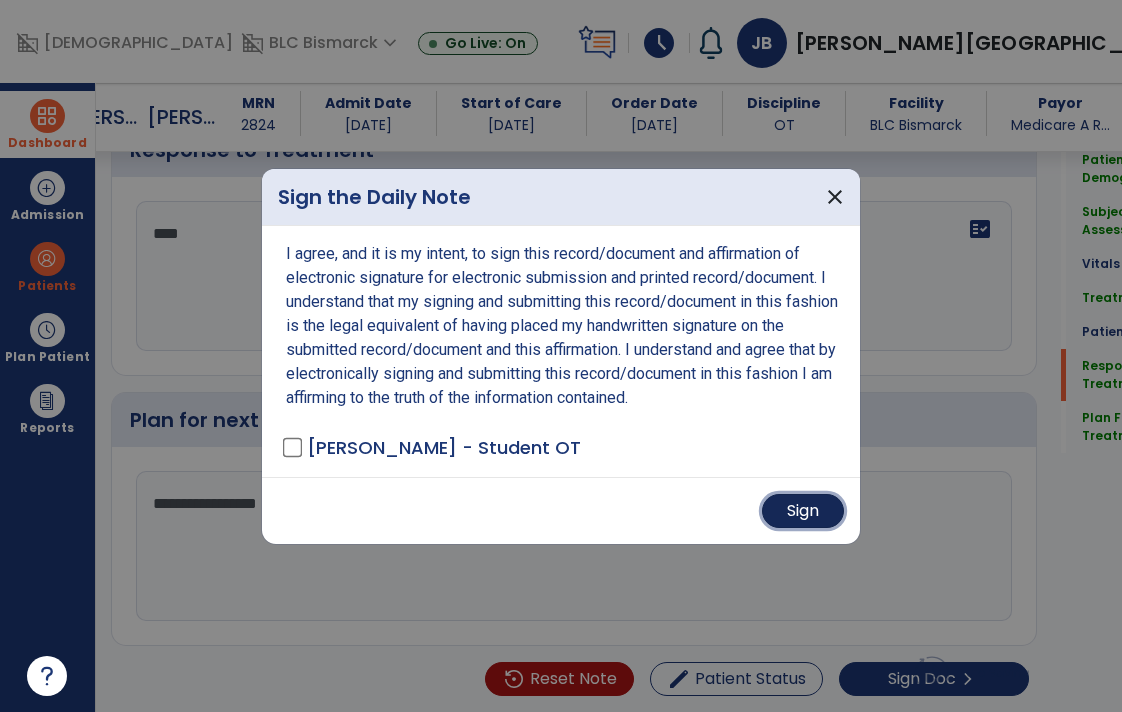 click on "Sign" at bounding box center [803, 511] 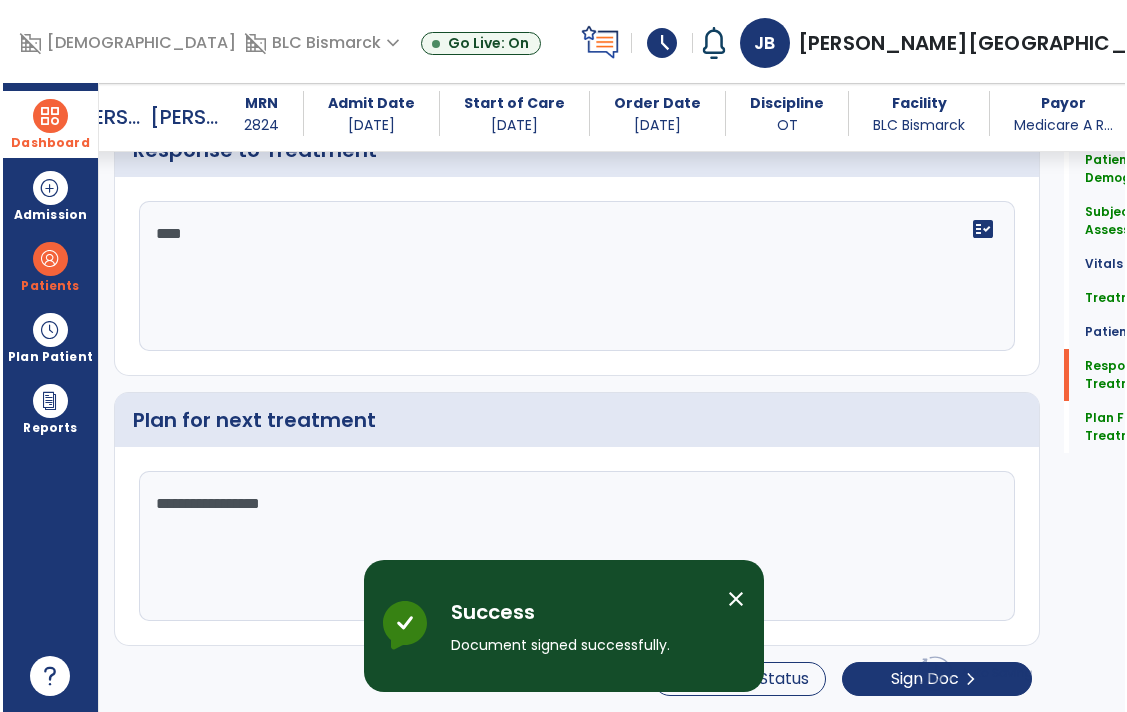 scroll, scrollTop: 0, scrollLeft: 0, axis: both 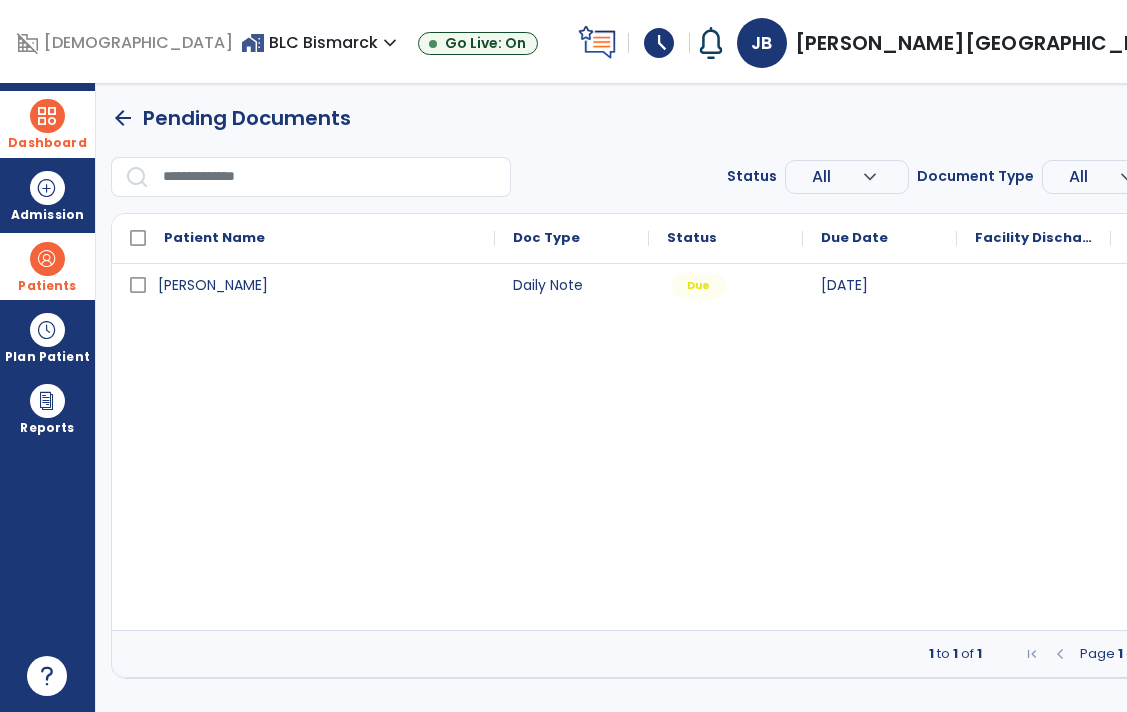 click at bounding box center (47, 259) 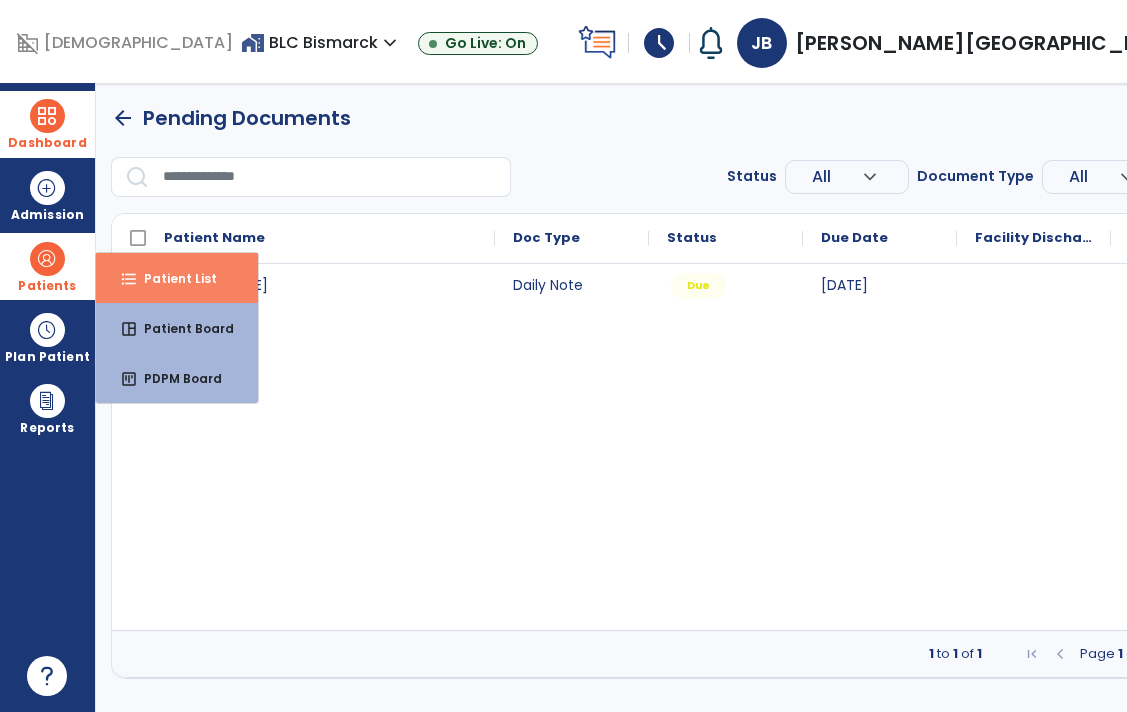 click on "Patient List" at bounding box center [172, 278] 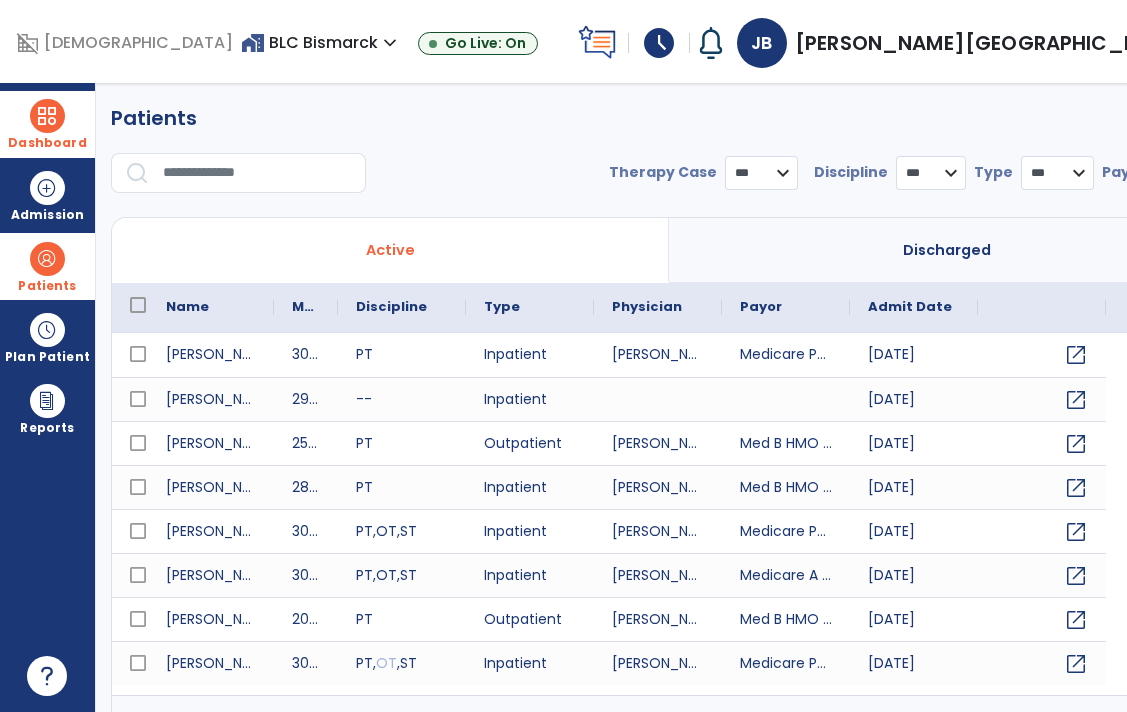 select on "***" 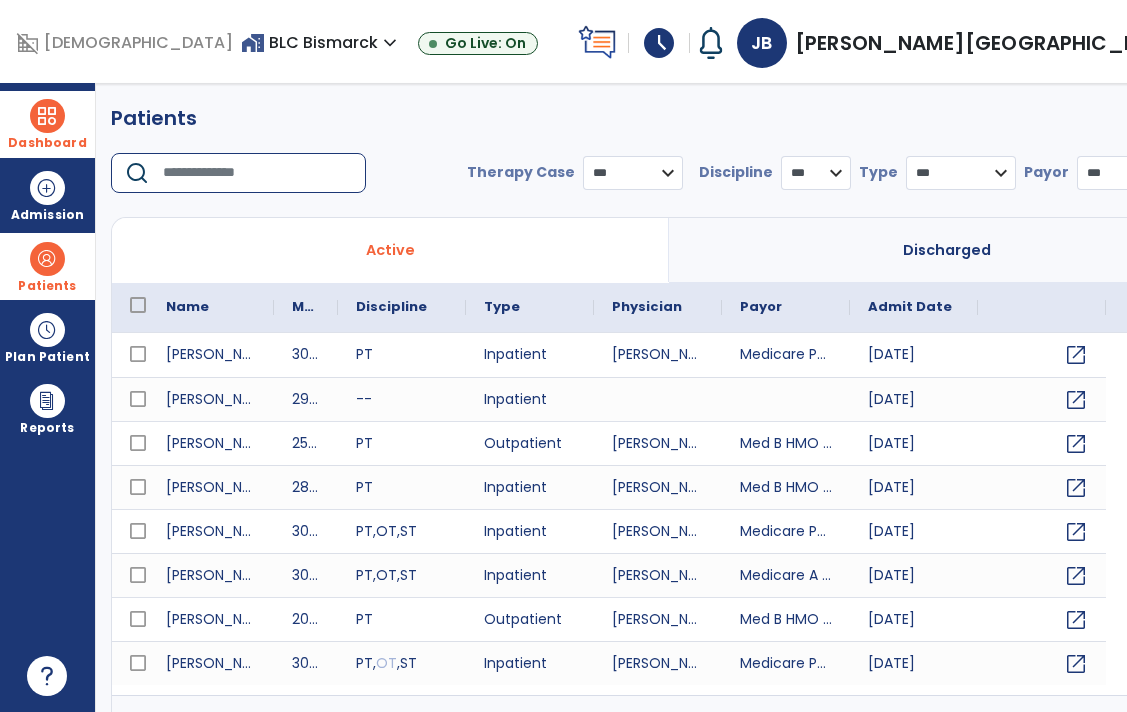 click at bounding box center [257, 173] 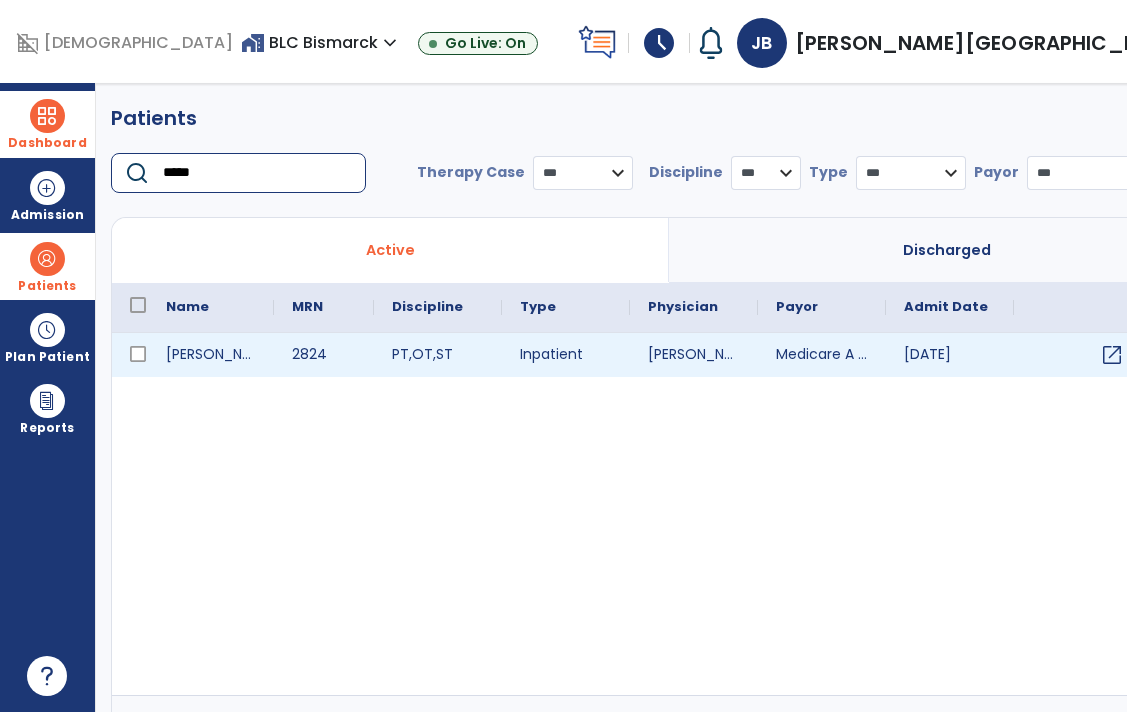 type on "*****" 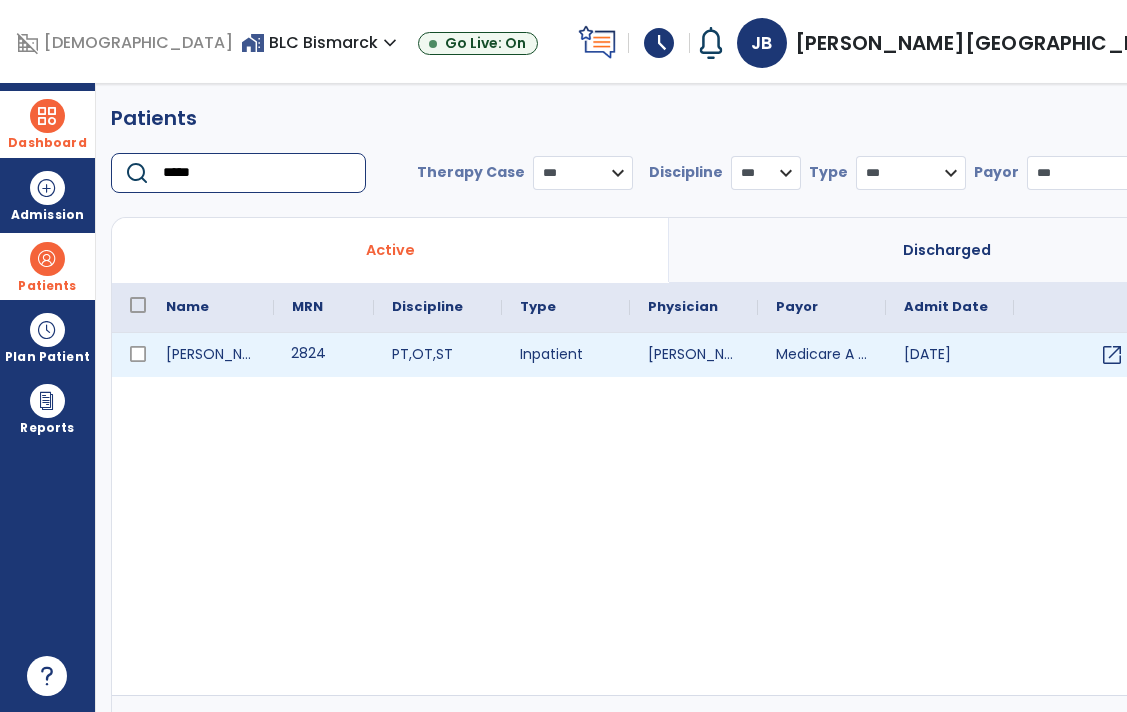 click on "2824" at bounding box center [324, 355] 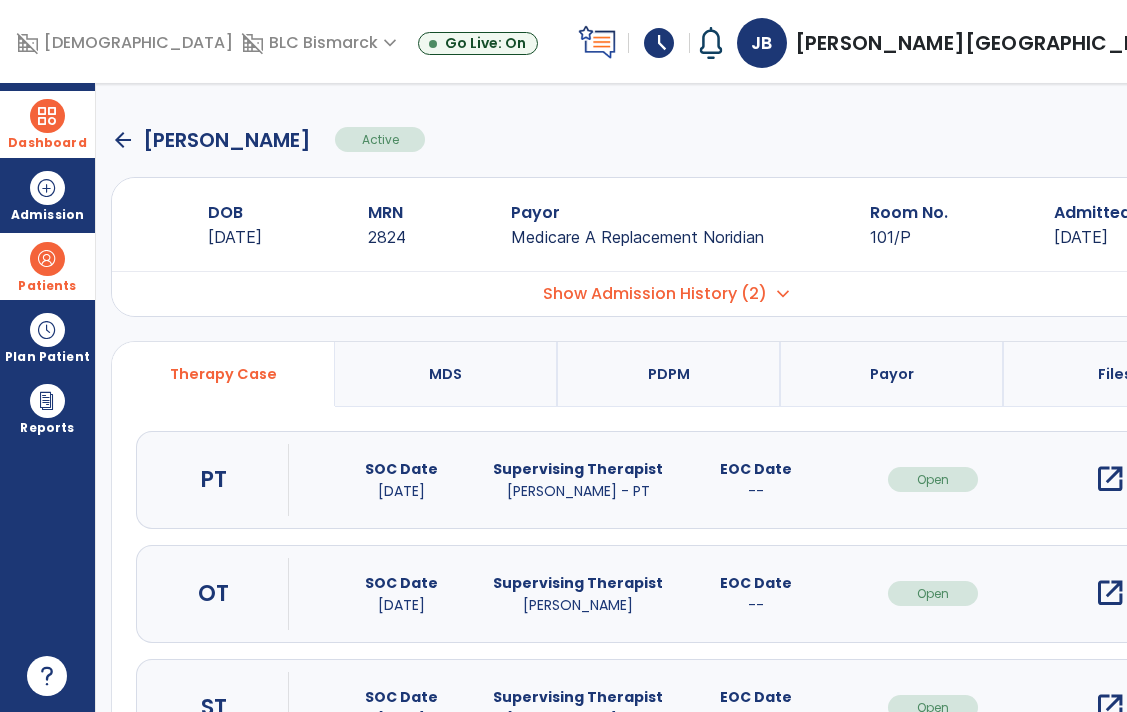 click on "open_in_new" at bounding box center [1110, 593] 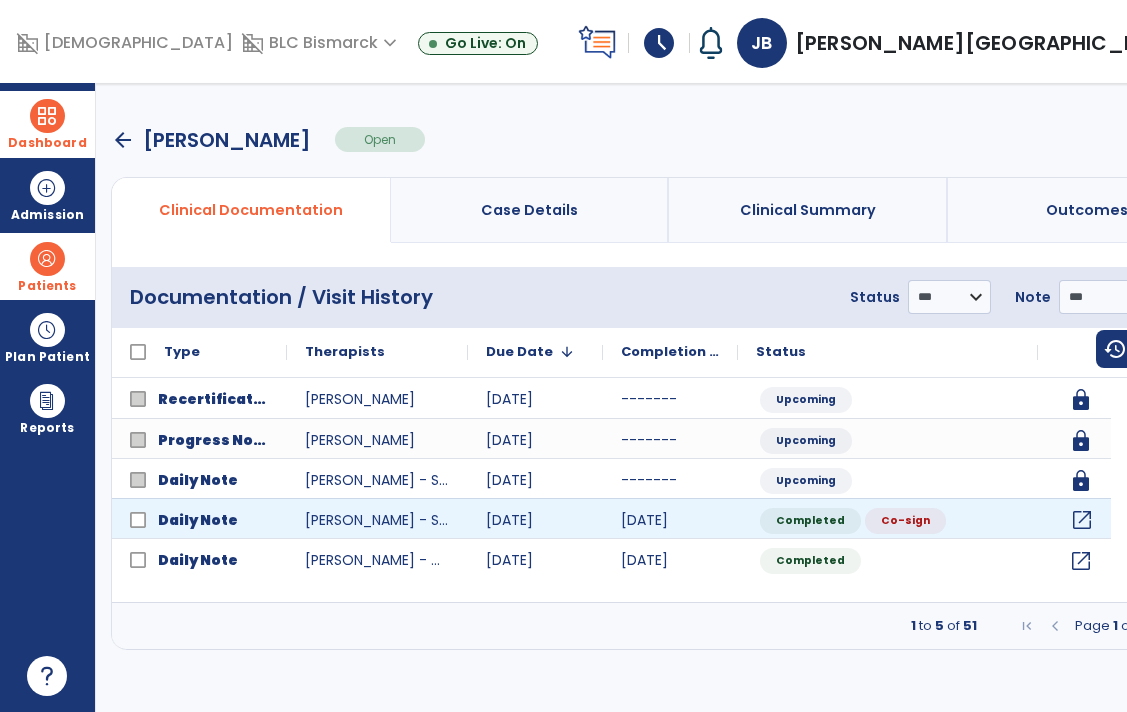 click on "open_in_new" 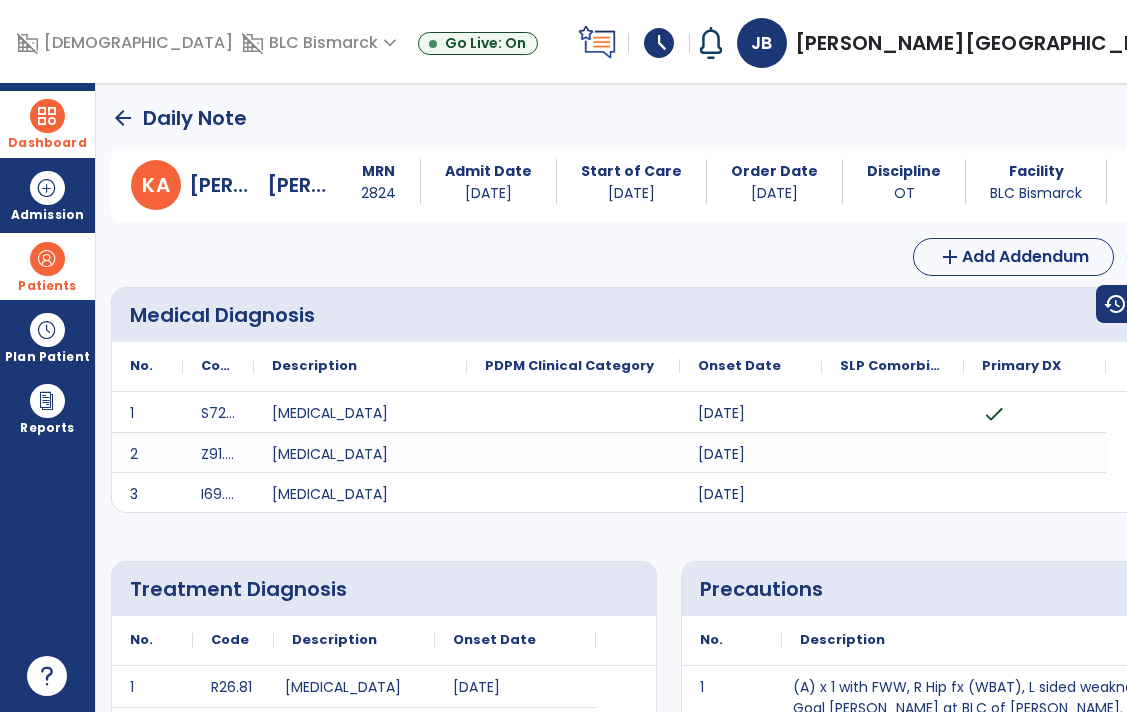 click on "Edit  edit" 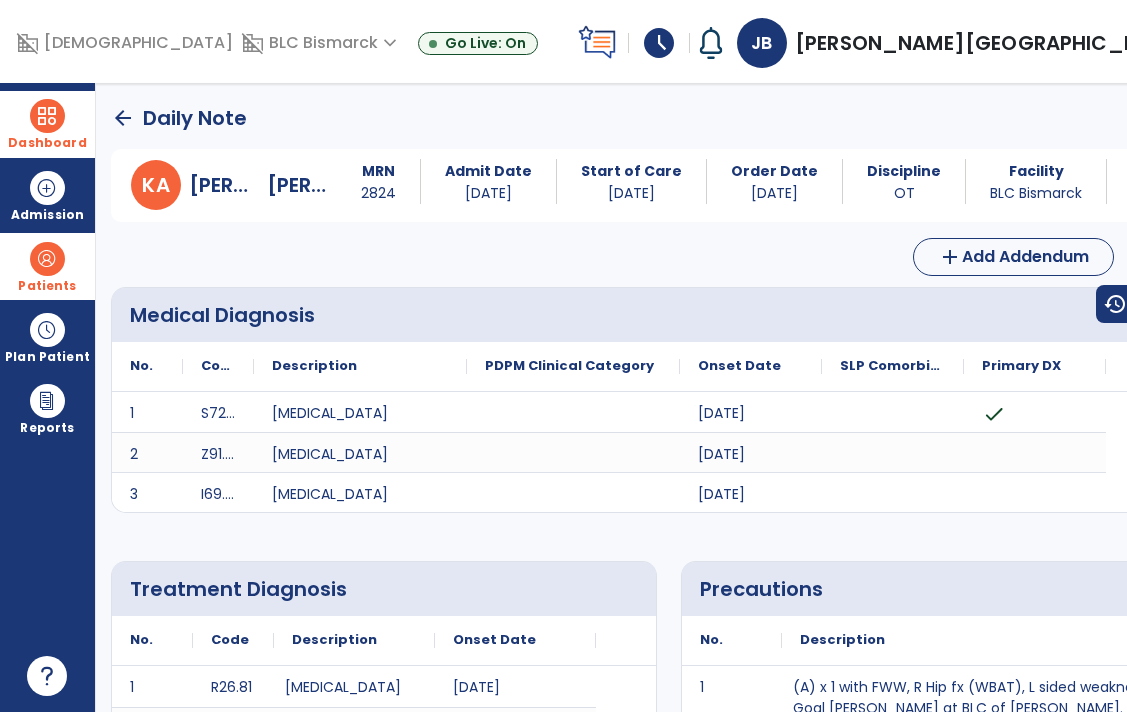 select on "*" 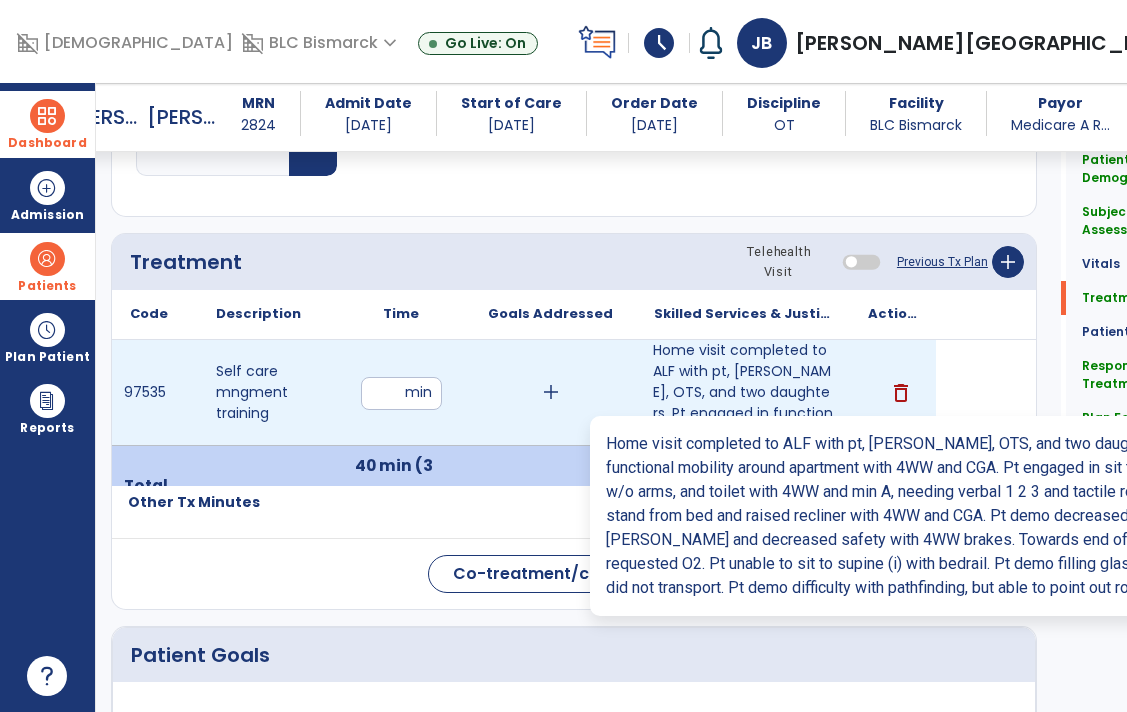 click on "Home visit completed to ALF with pt, [PERSON_NAME], OTS, and two daughters. Pt engaged in functional mobil..." at bounding box center (743, 392) 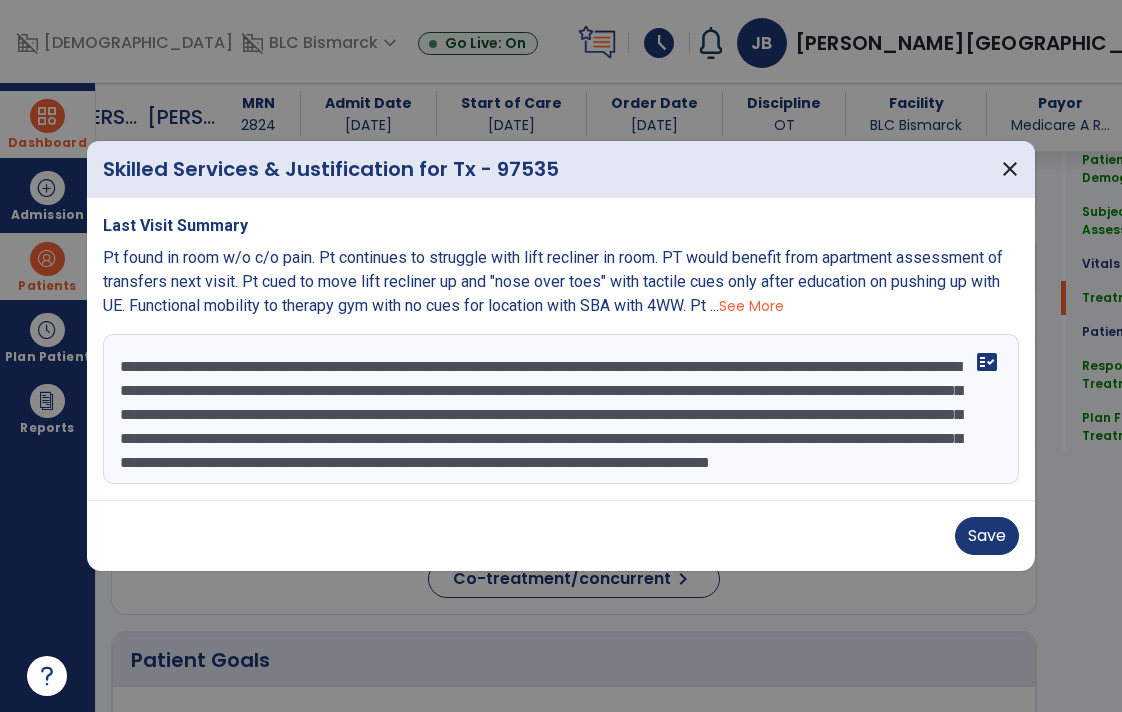 scroll, scrollTop: 1096, scrollLeft: 0, axis: vertical 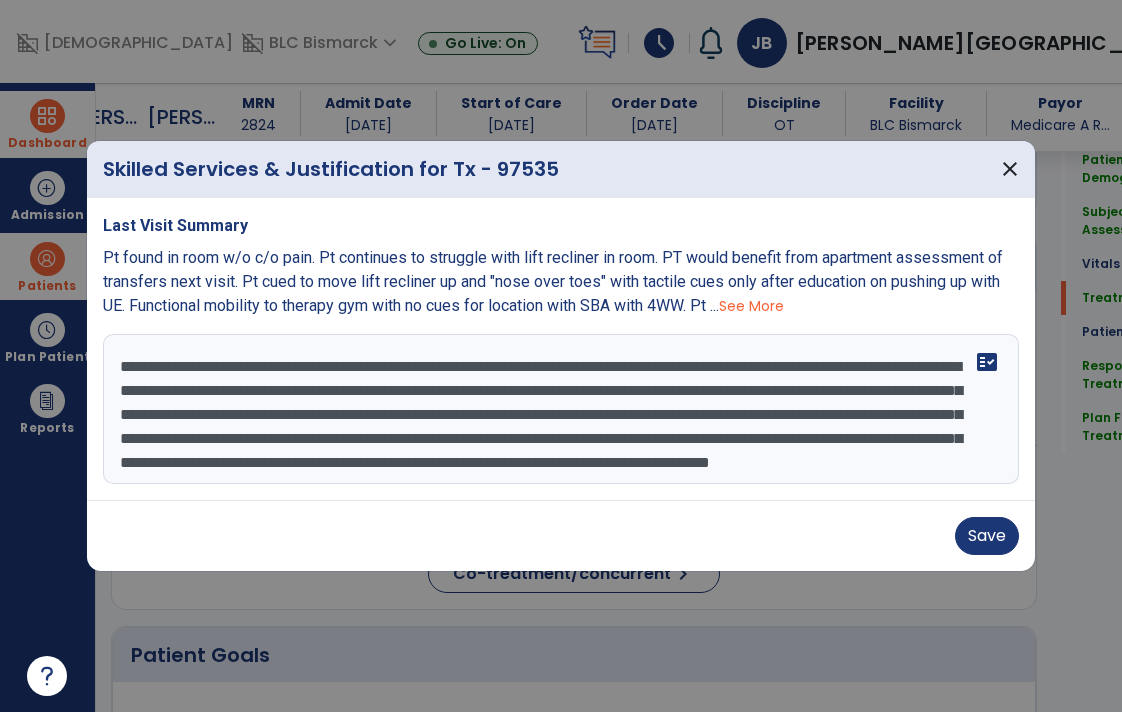 click on "**********" at bounding box center [561, 409] 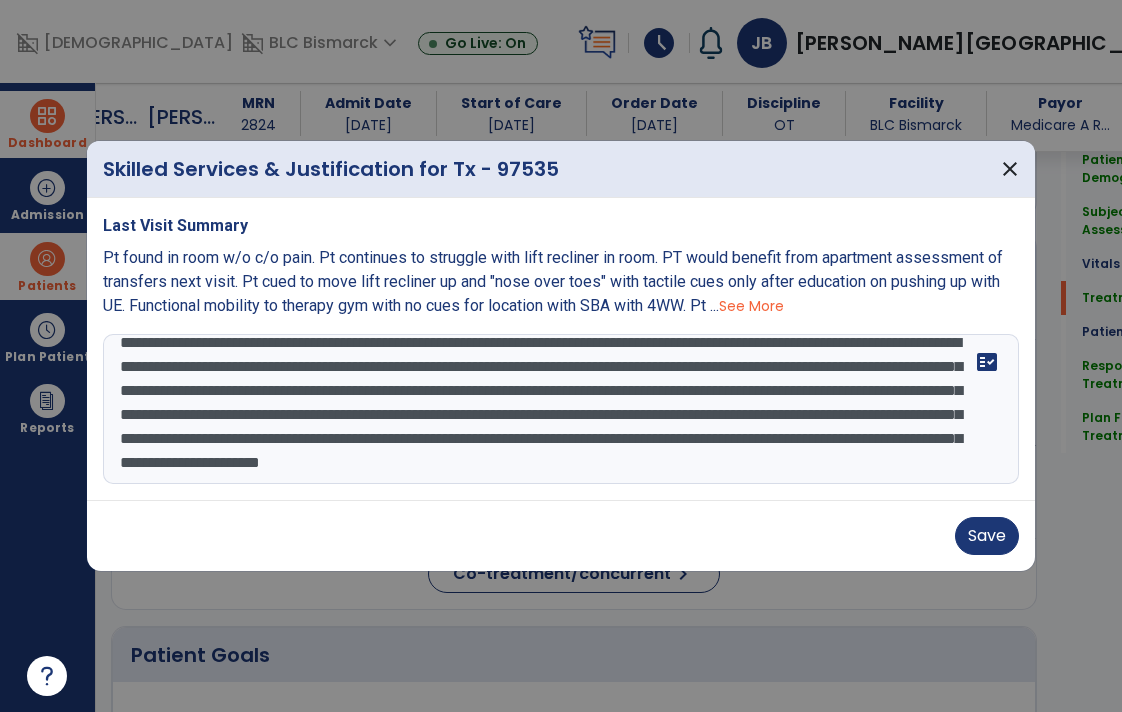 scroll, scrollTop: 63, scrollLeft: 0, axis: vertical 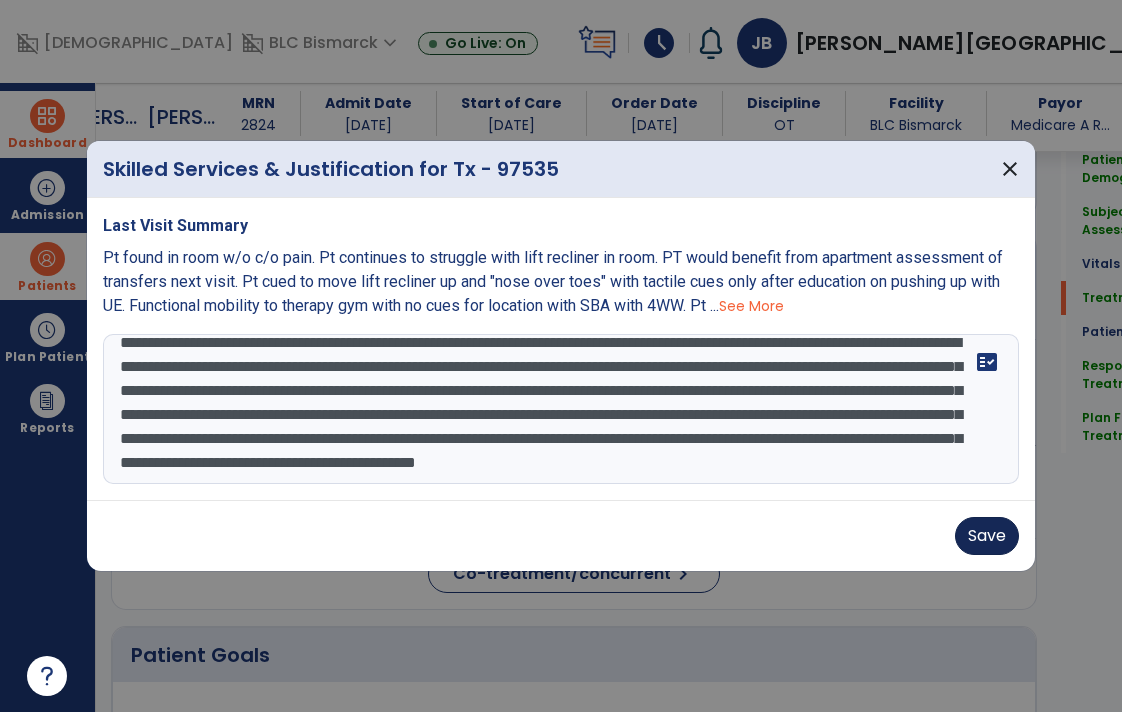 type on "**********" 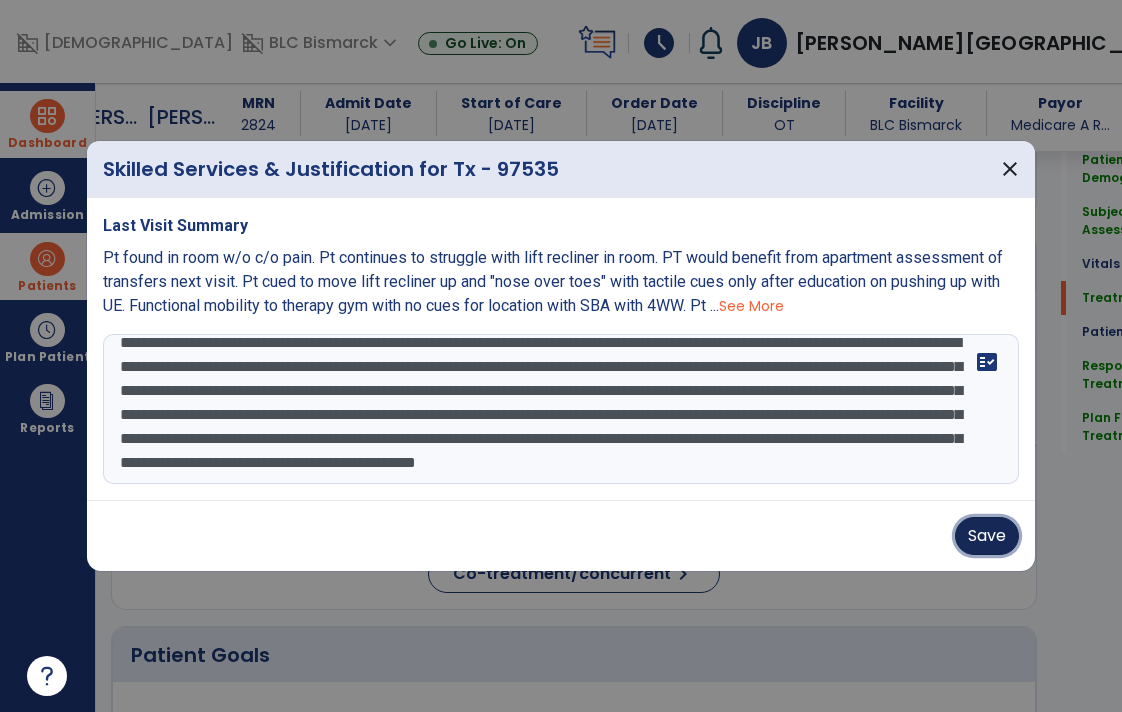 click on "Save" at bounding box center [987, 536] 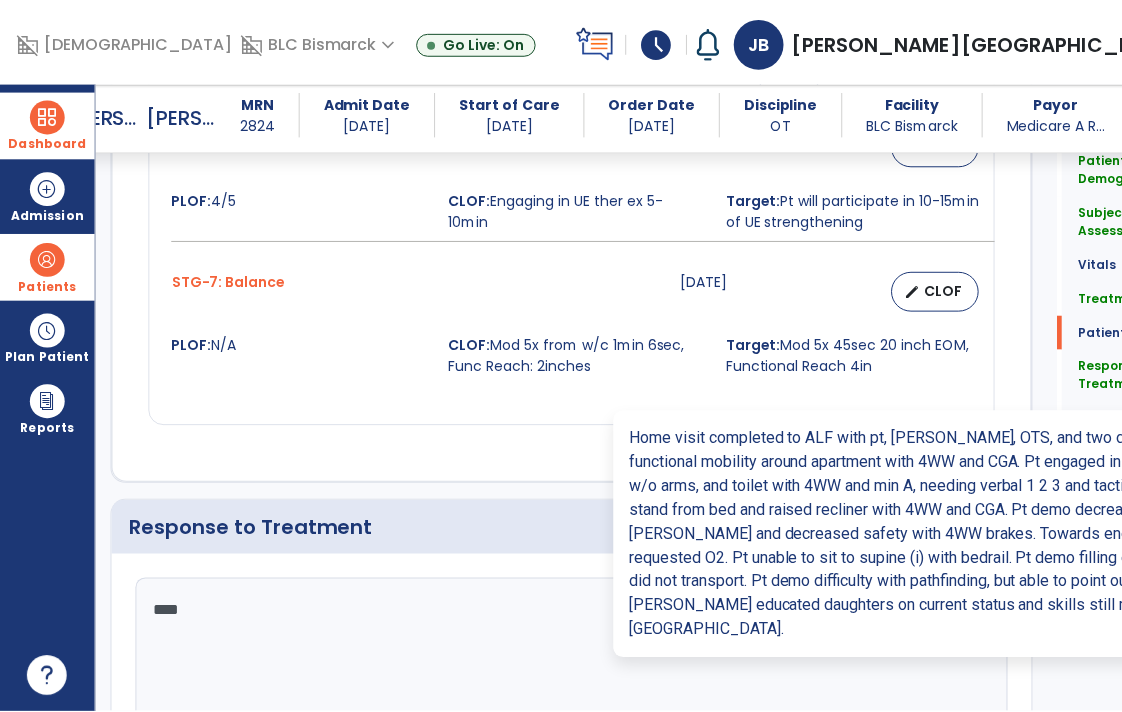 scroll, scrollTop: 2934, scrollLeft: 0, axis: vertical 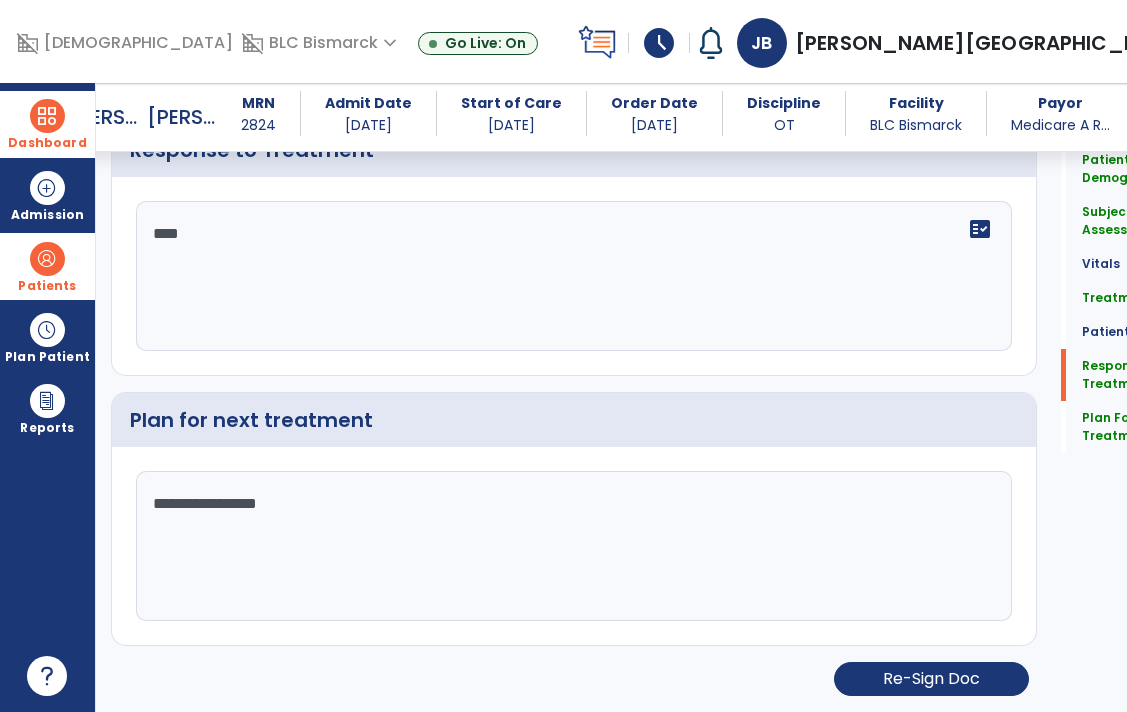 click on "Patient Demographics  Medical Diagnosis   Treatment Diagnosis   Precautions   Contraindications
Code
Description
Pdpm Clinical Category
S72.001D" 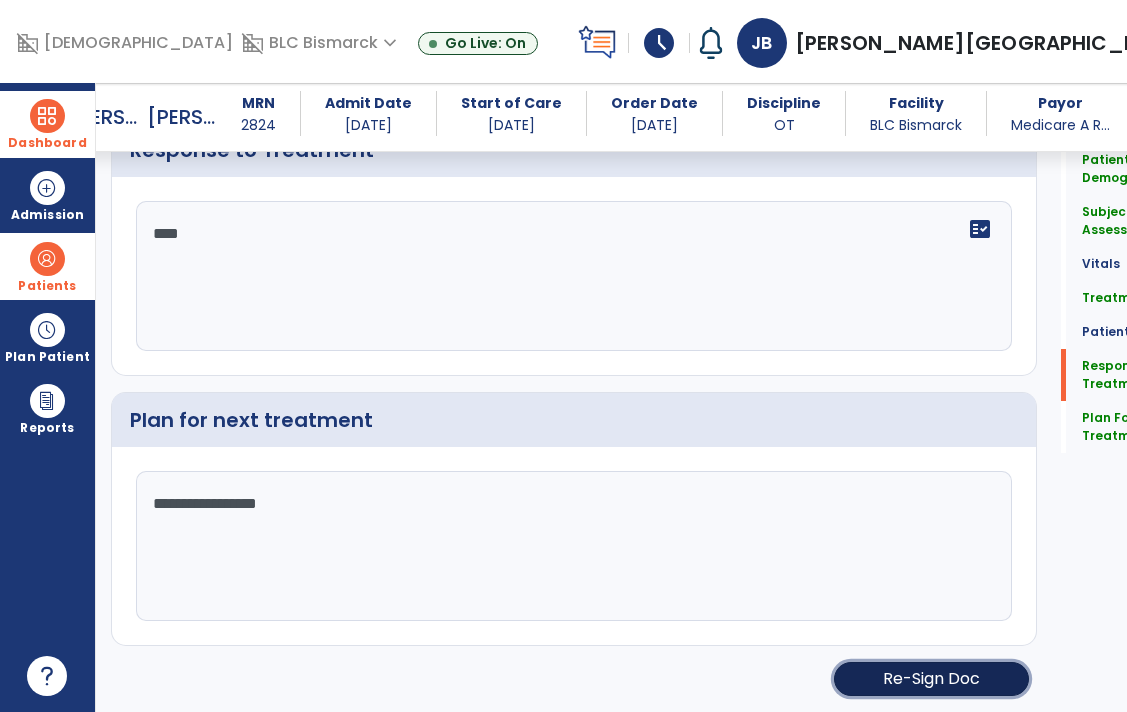 click on "Re-Sign Doc" 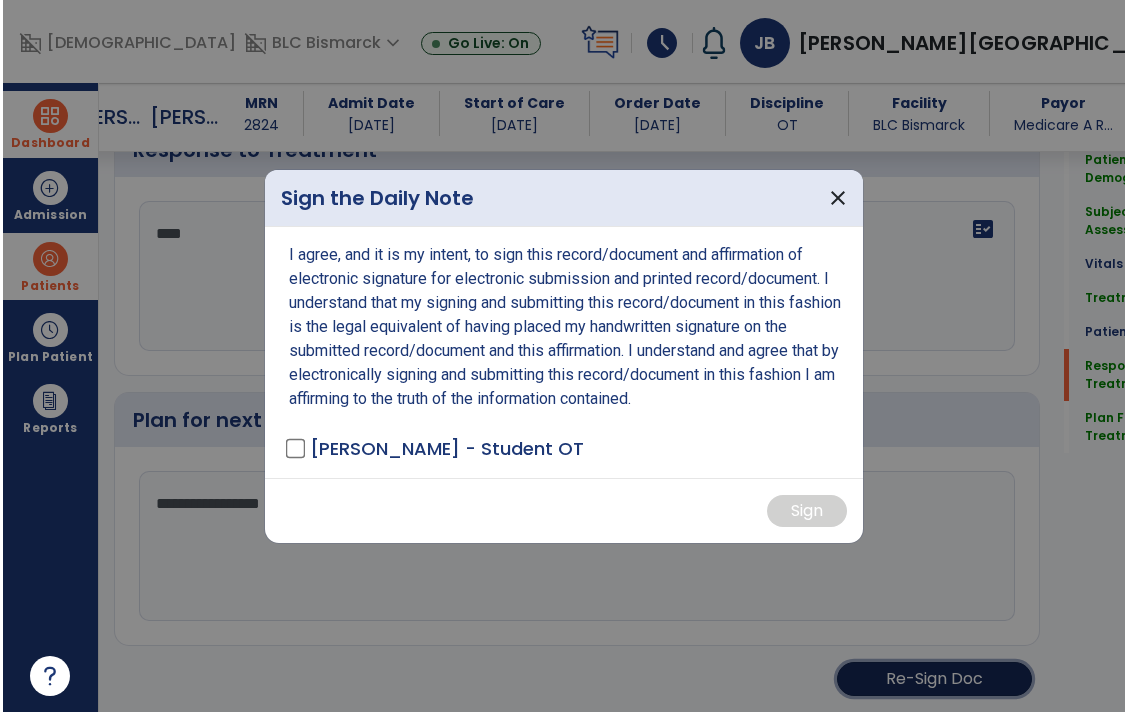 scroll, scrollTop: 2934, scrollLeft: 0, axis: vertical 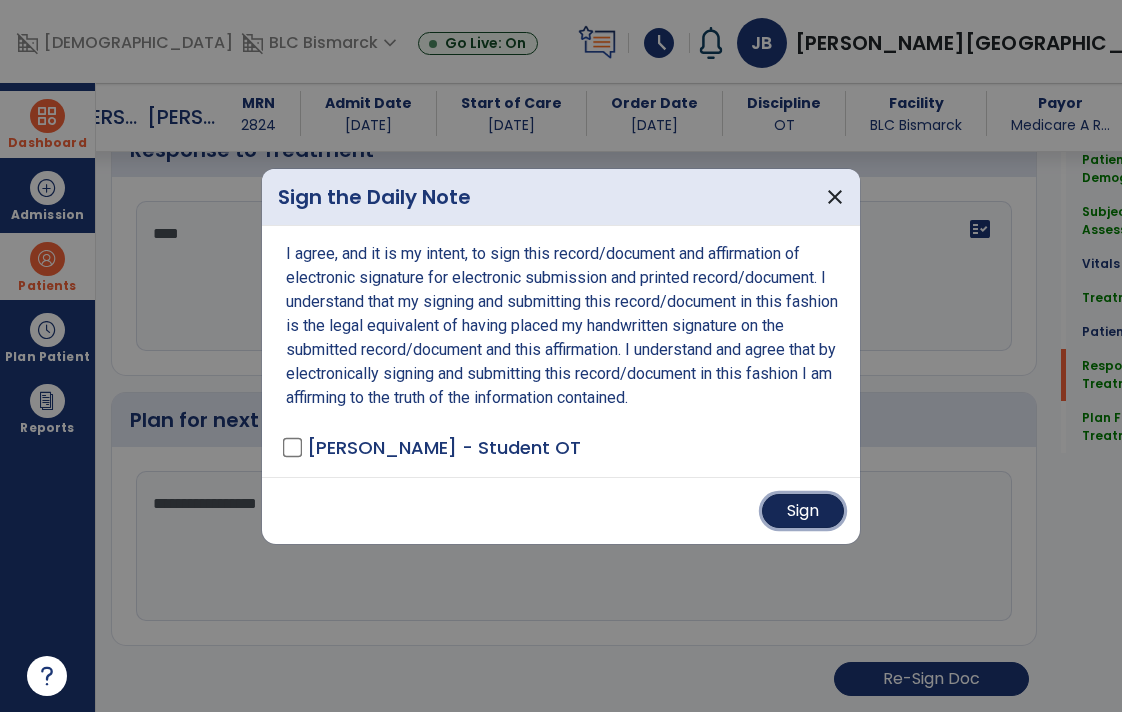 click on "Sign" at bounding box center (803, 511) 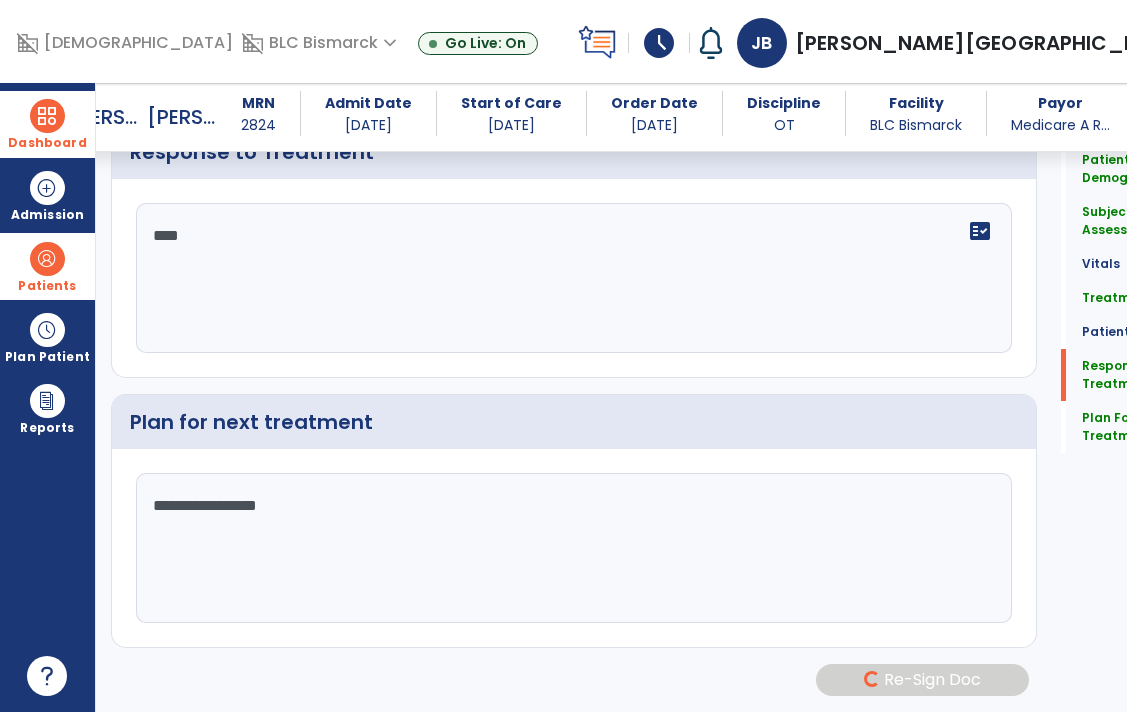 scroll, scrollTop: 2932, scrollLeft: 0, axis: vertical 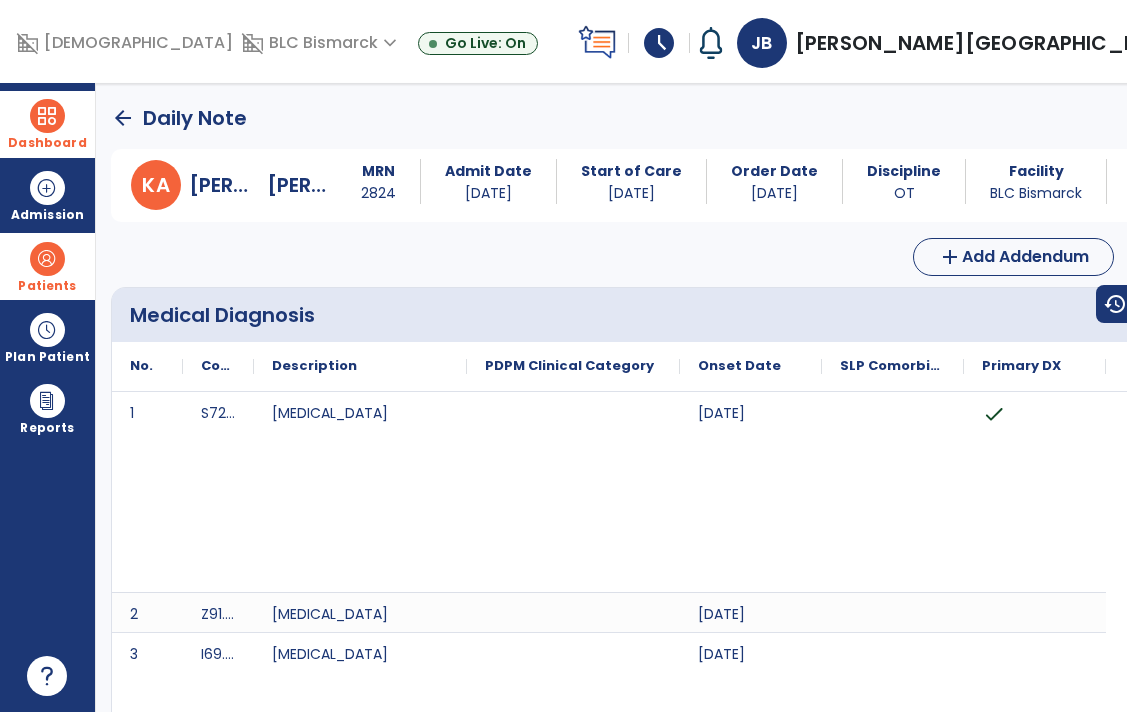 click on "arrow_back" 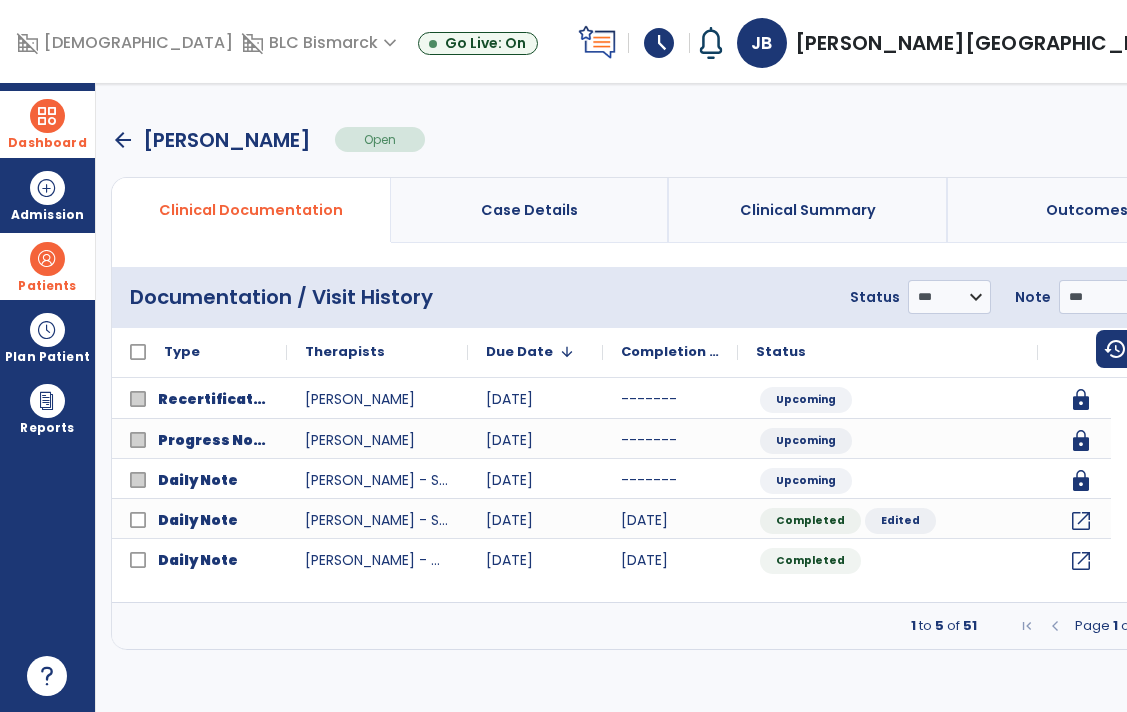 click on "arrow_back" at bounding box center (123, 140) 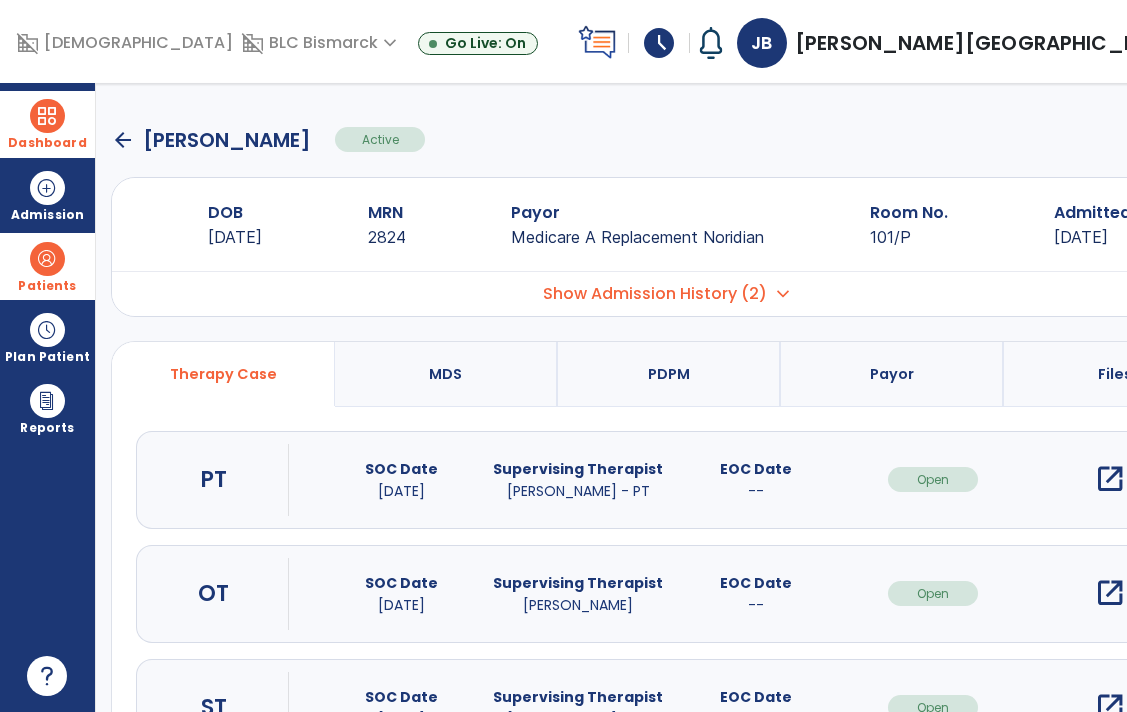 click on "arrow_back" 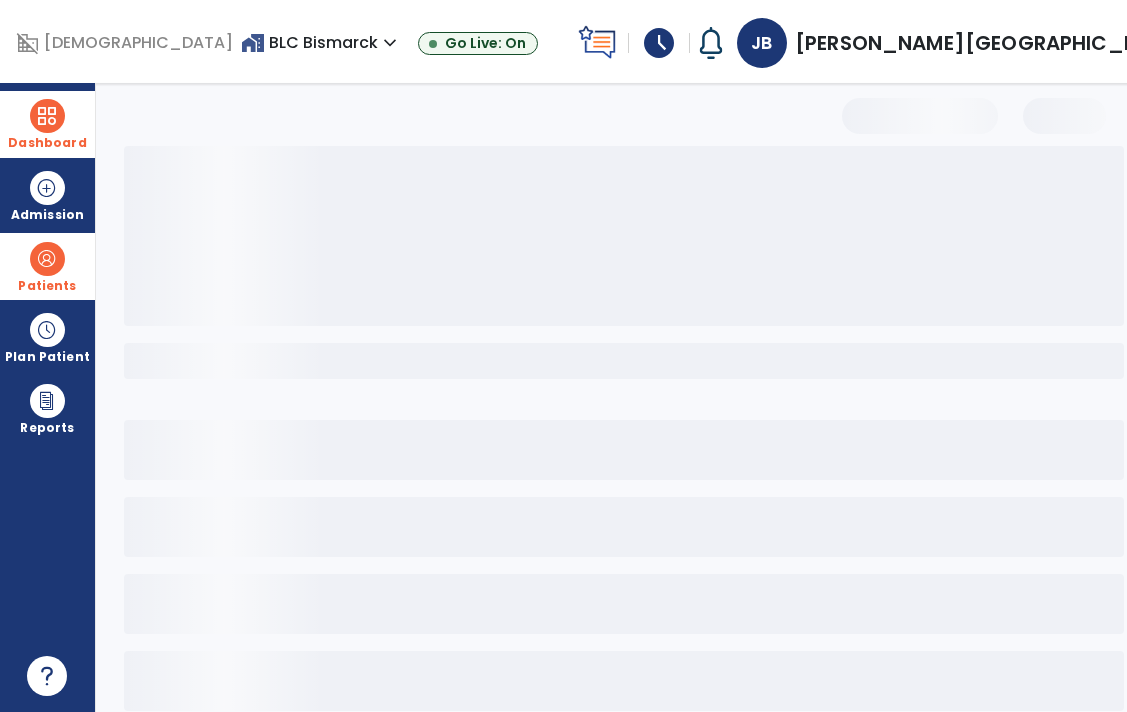 select on "***" 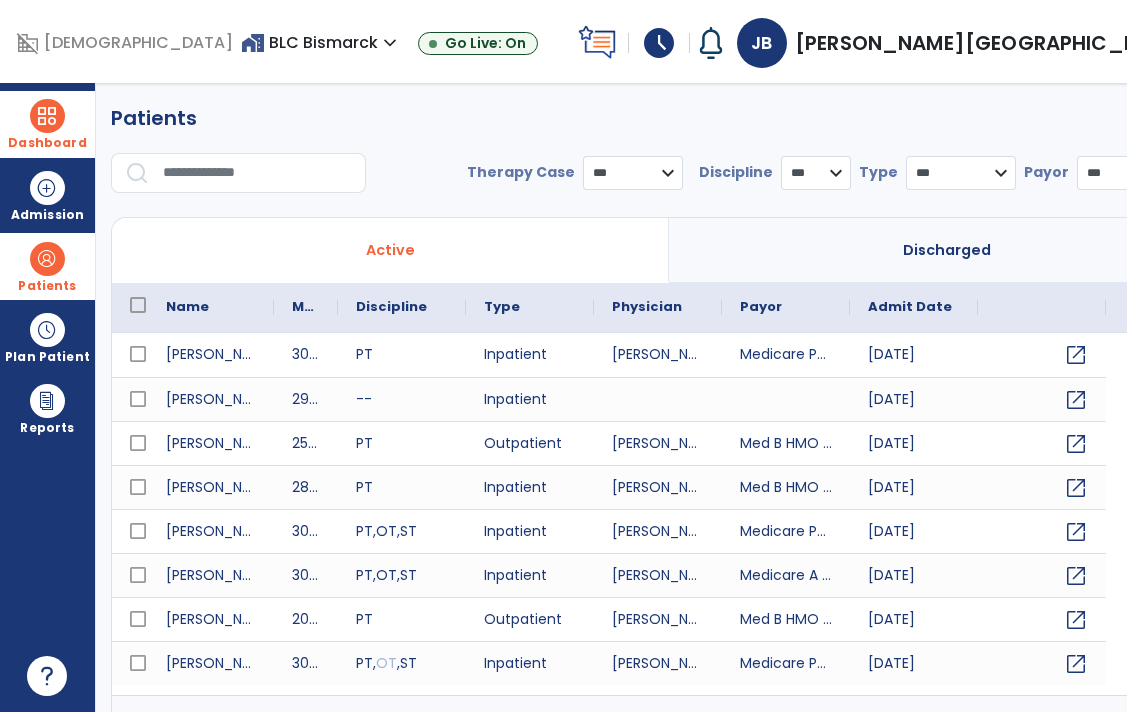 click on "Dashboard" at bounding box center [47, 143] 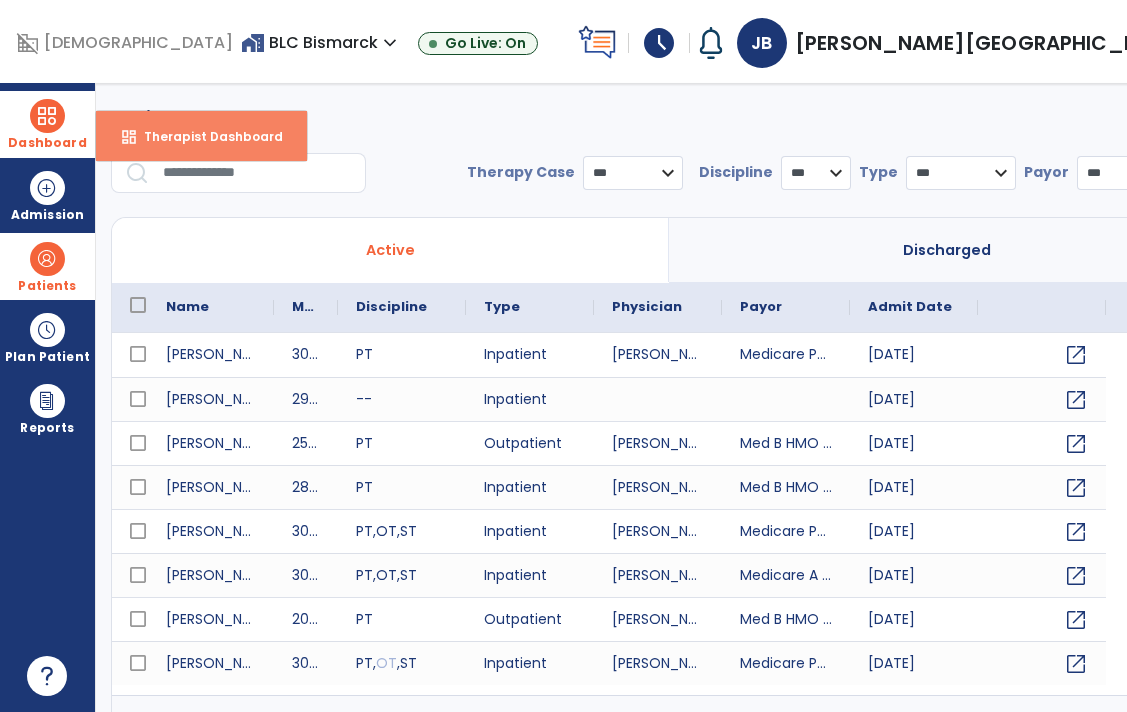 click on "dashboard  Therapist Dashboard" at bounding box center [201, 136] 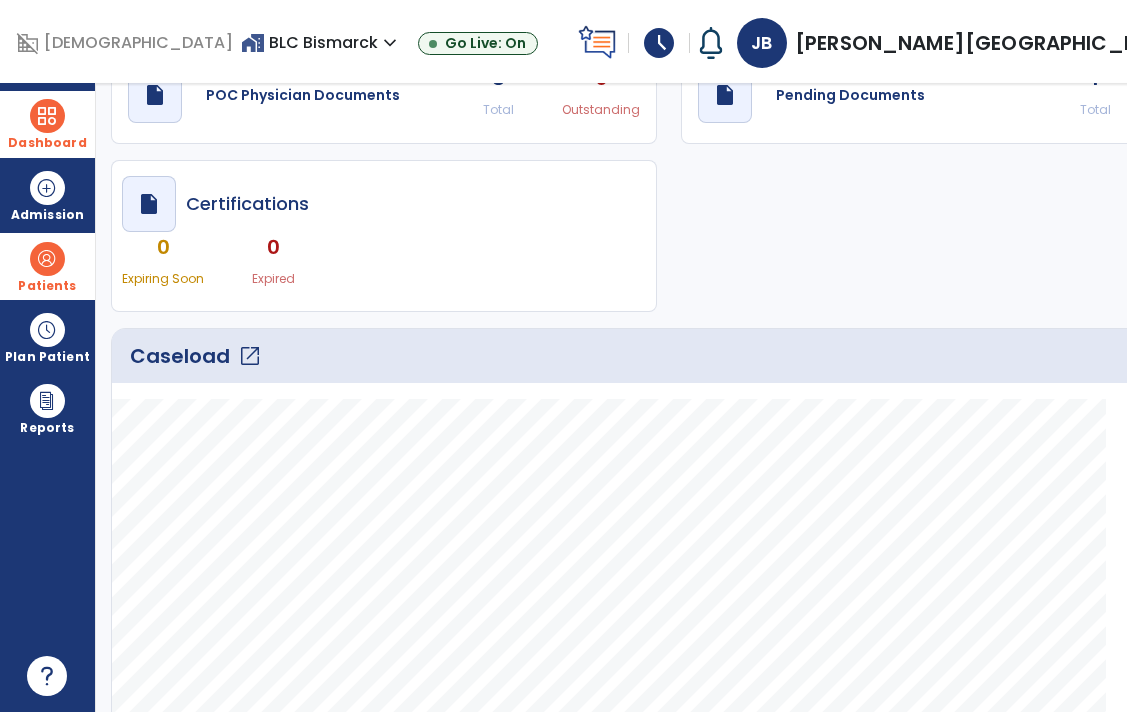 scroll, scrollTop: 0, scrollLeft: 0, axis: both 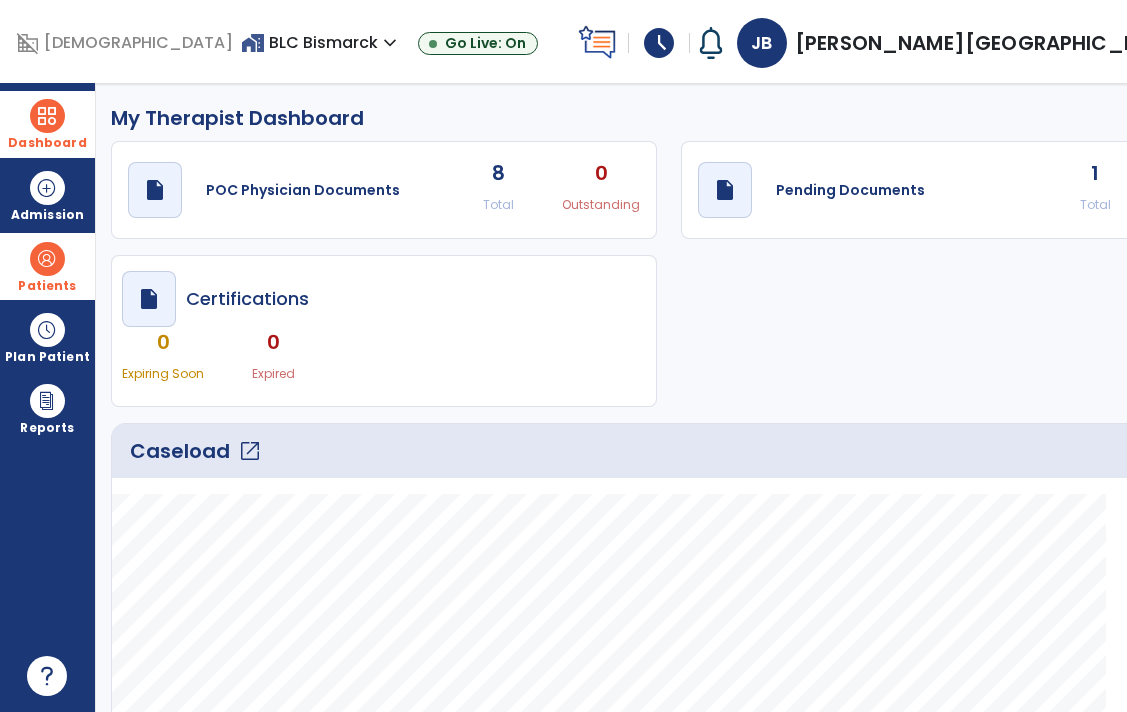 click on "Patients" at bounding box center (47, 266) 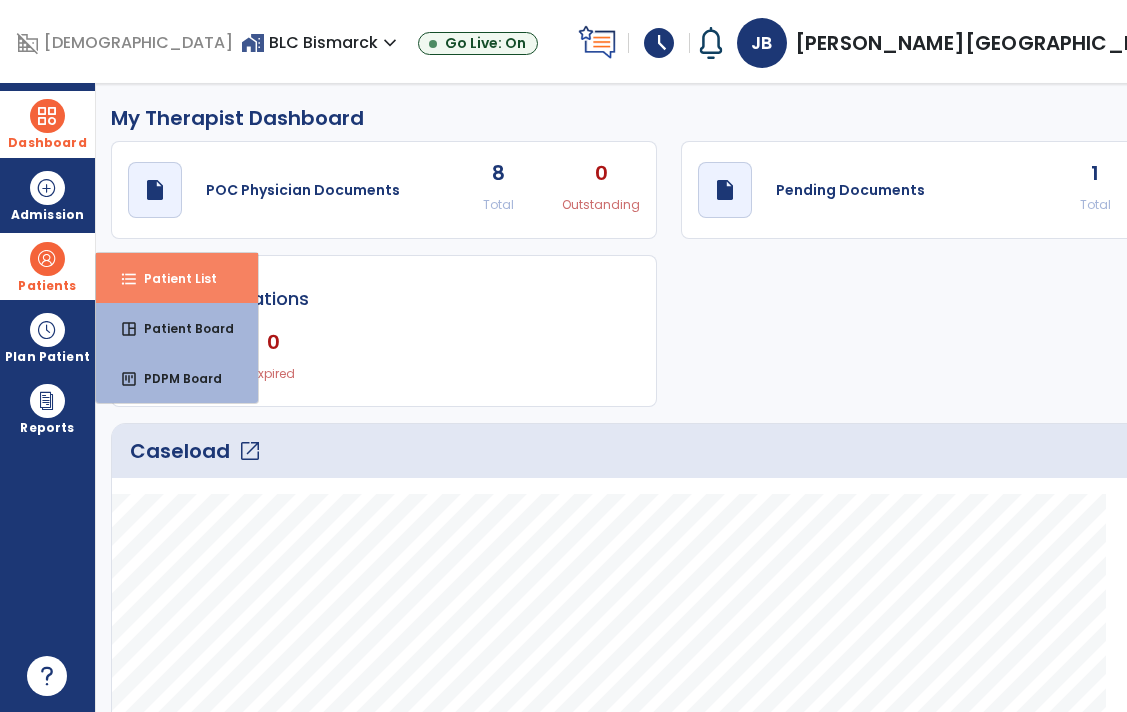 click on "Patient List" at bounding box center (172, 278) 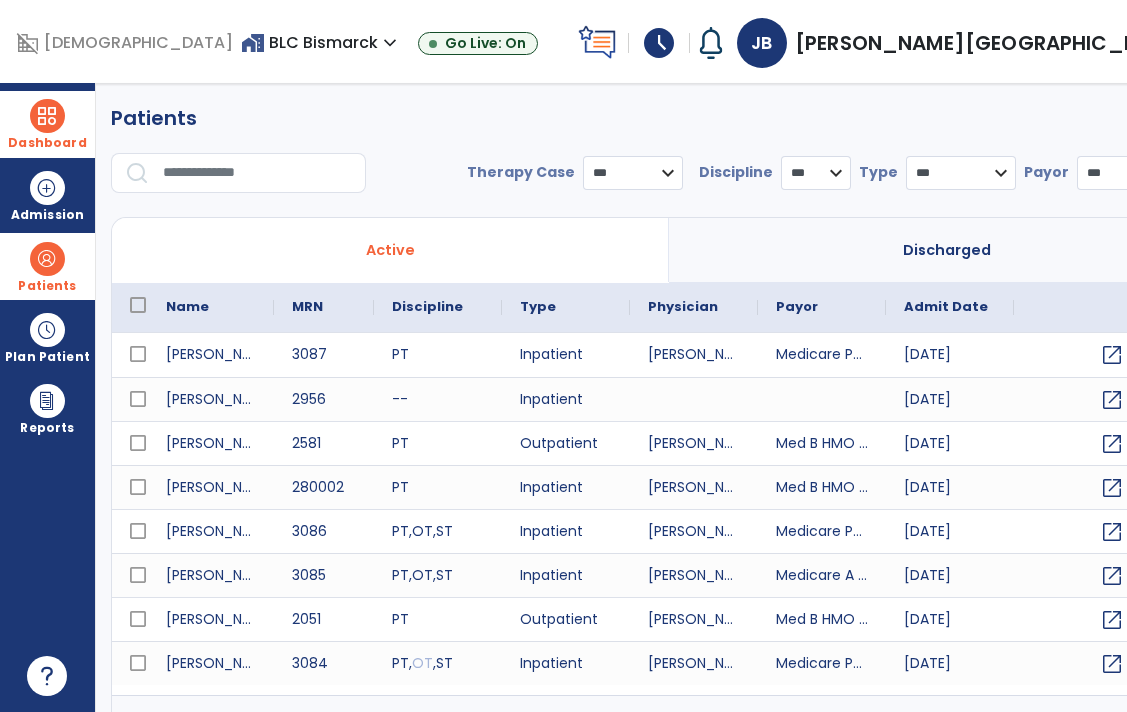 select on "***" 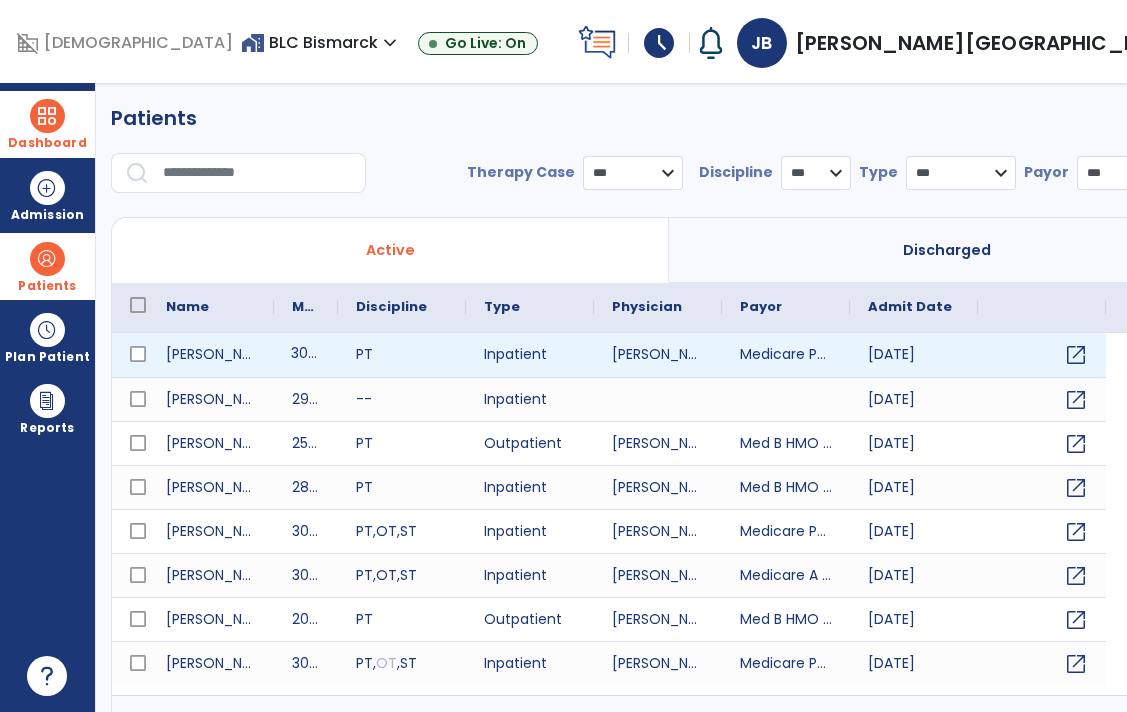 click on "3087" at bounding box center (306, 355) 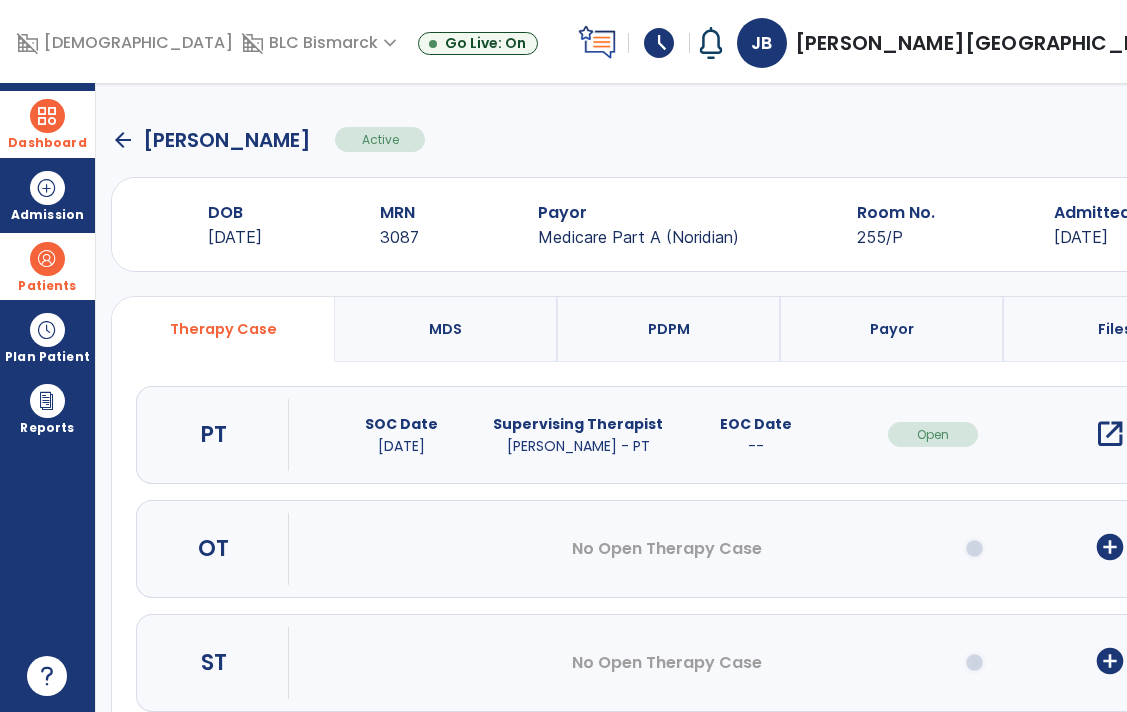 click on "add_circle" at bounding box center [1110, 547] 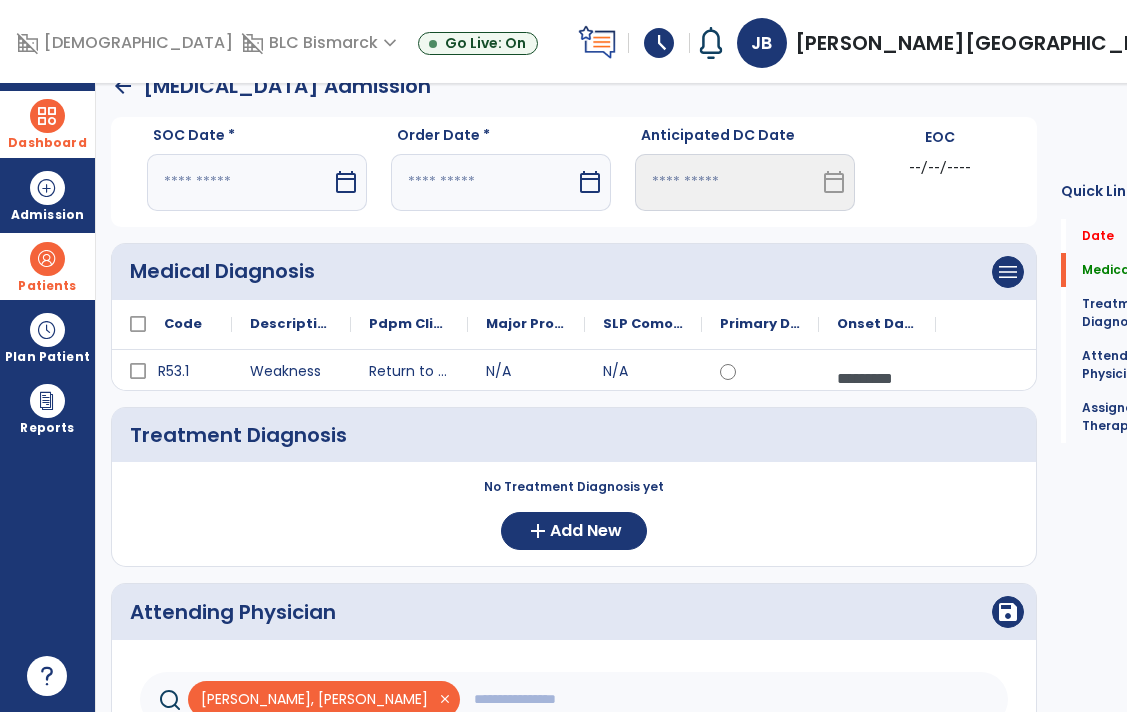 scroll, scrollTop: 0, scrollLeft: 0, axis: both 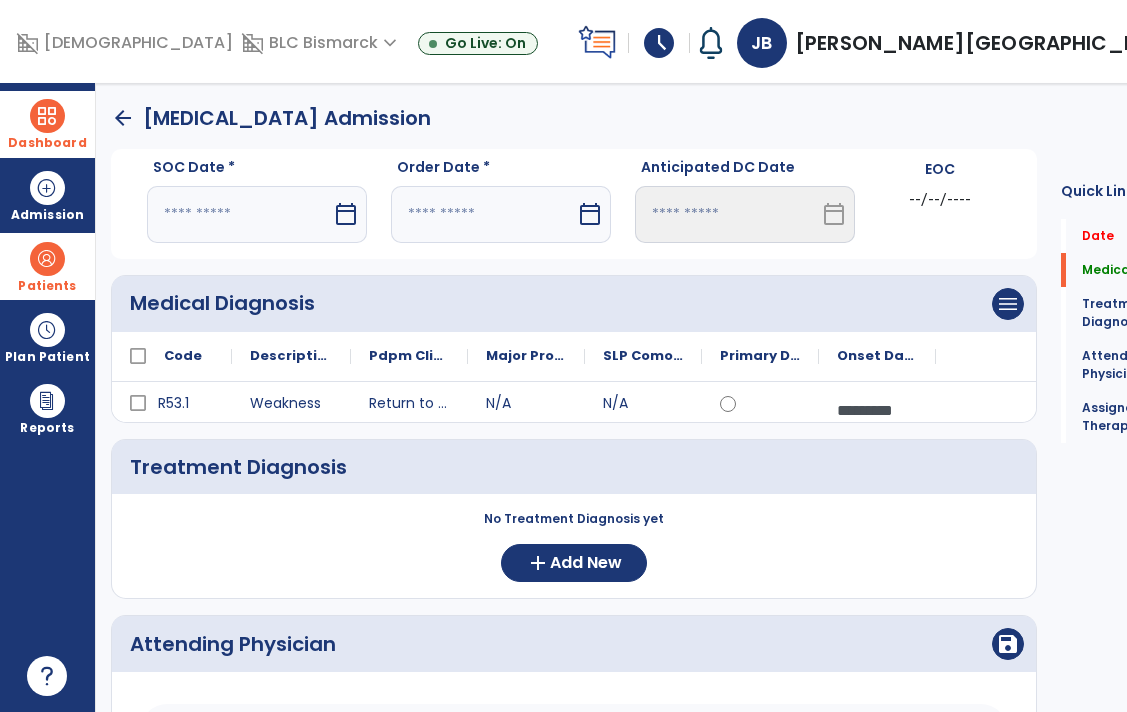 click on "arrow_back" 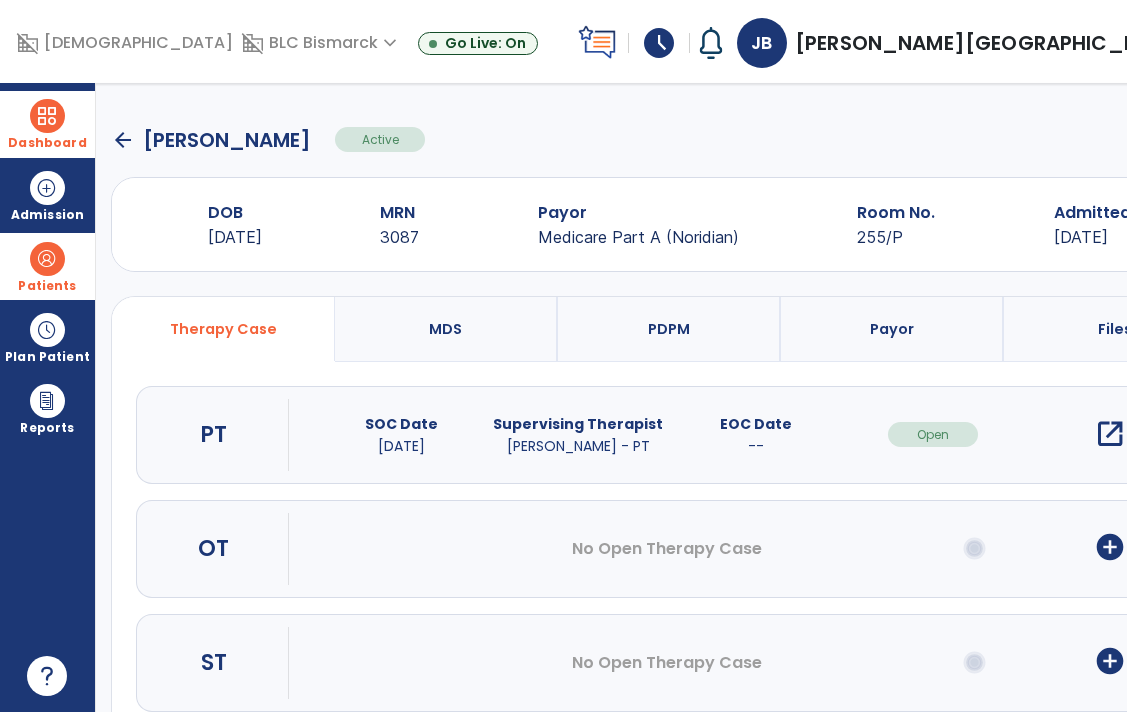 click 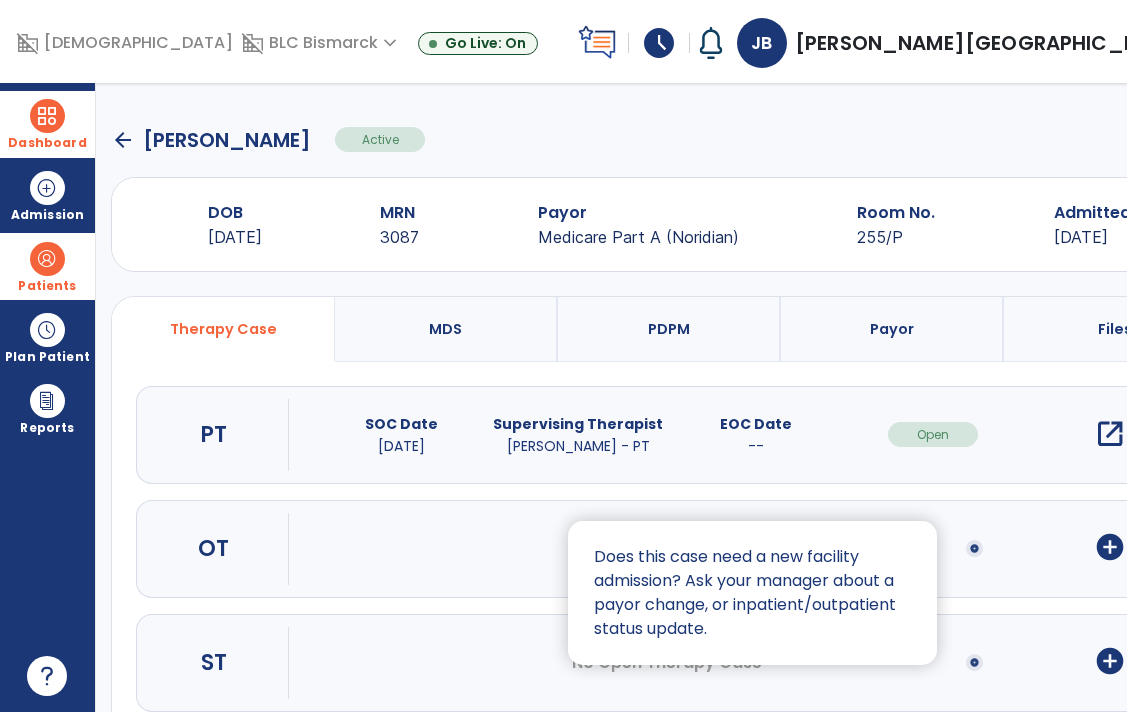click at bounding box center [563, 356] 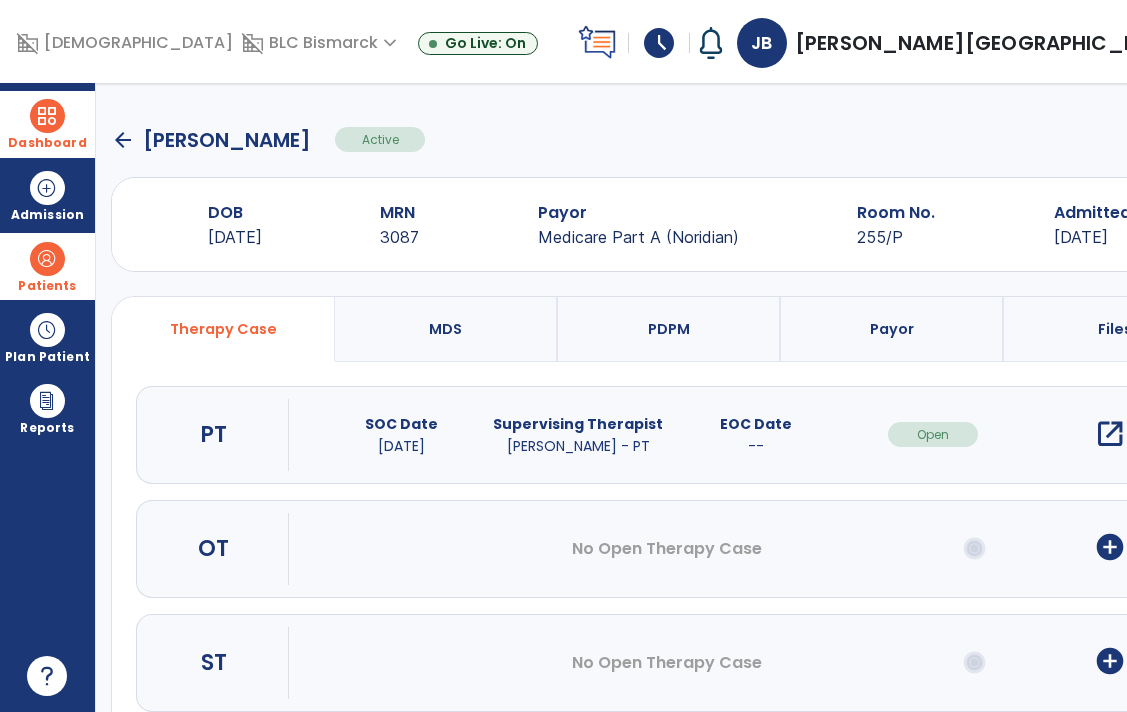 click on "add_circle" at bounding box center (1110, 547) 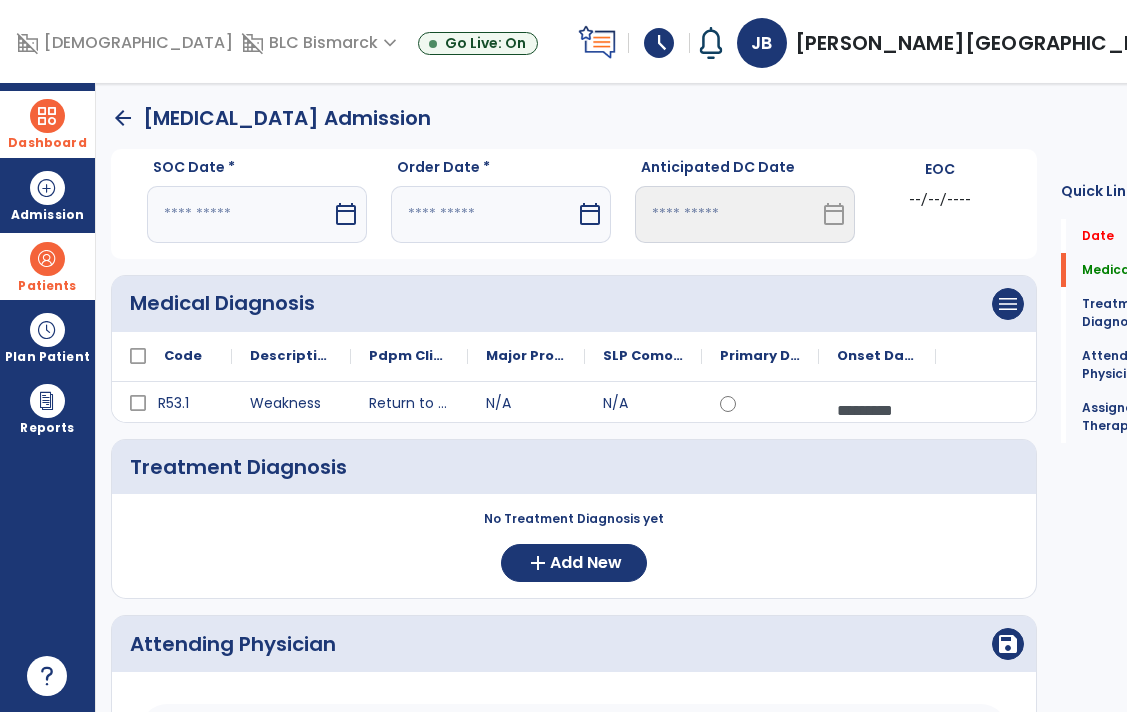 click on "calendar_today" at bounding box center (346, 214) 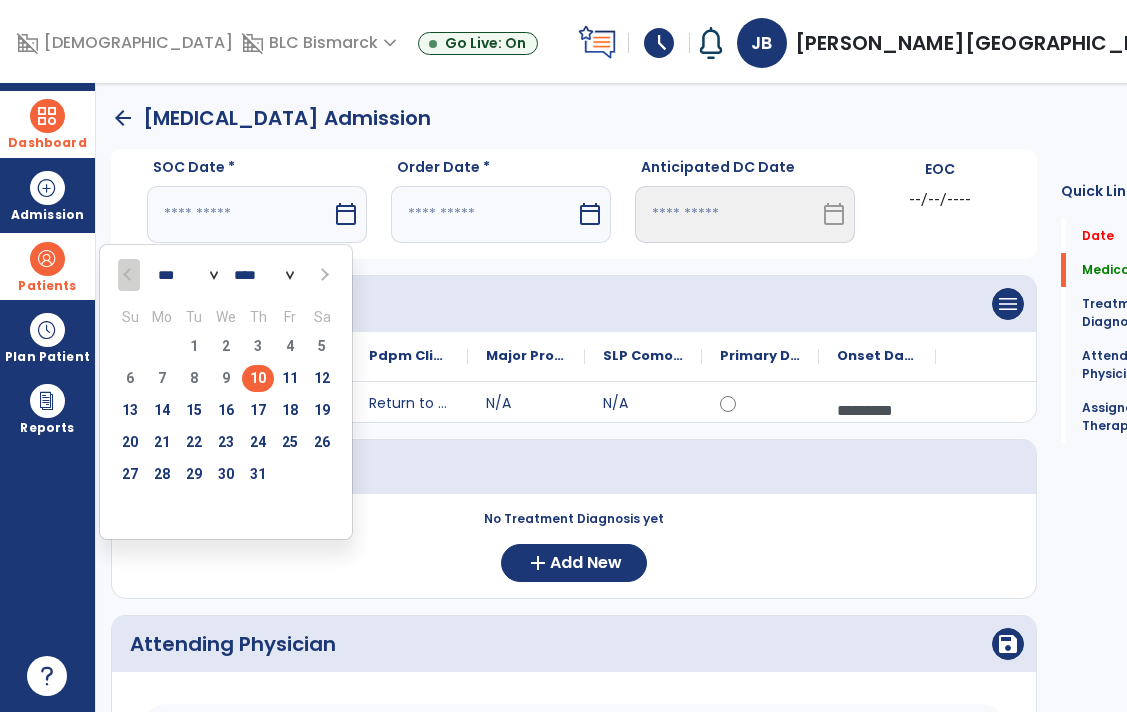 click on "10" at bounding box center [258, 378] 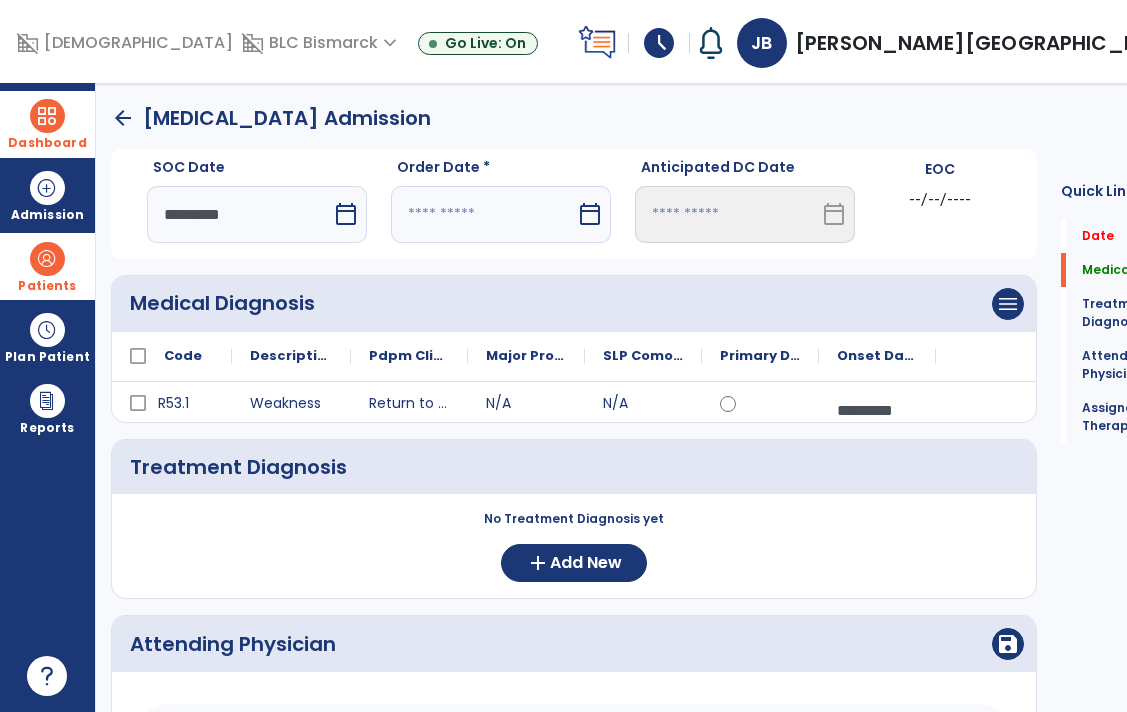 click on "calendar_today" at bounding box center [590, 214] 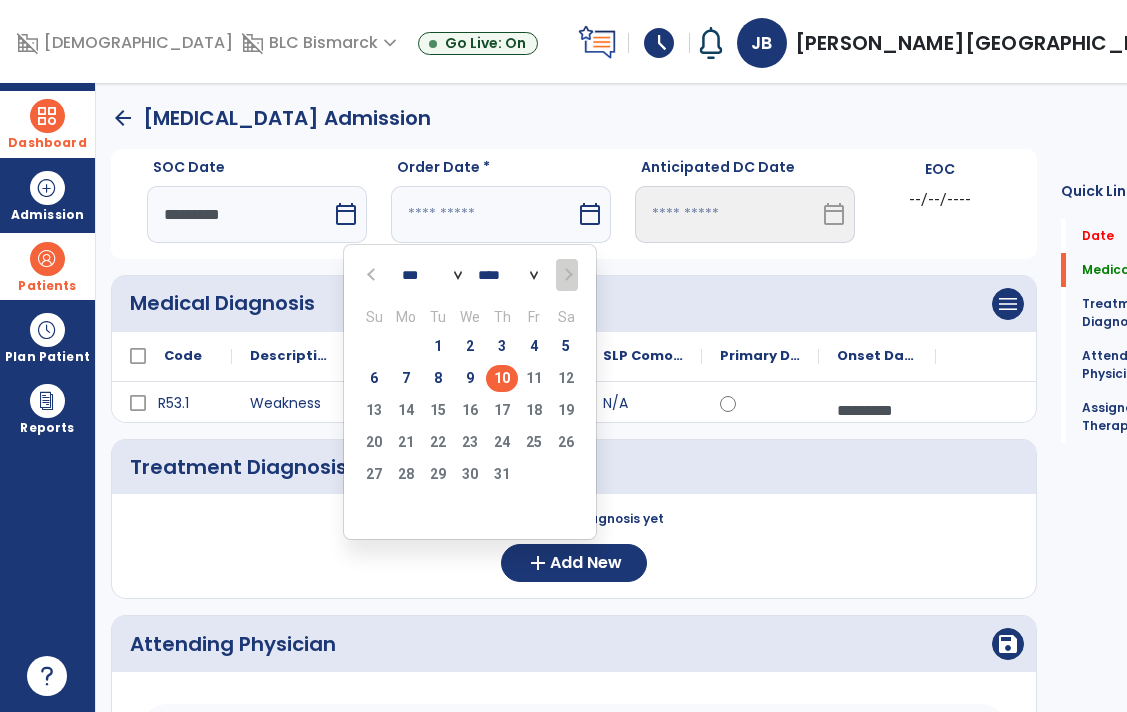 click on "10" at bounding box center (502, 378) 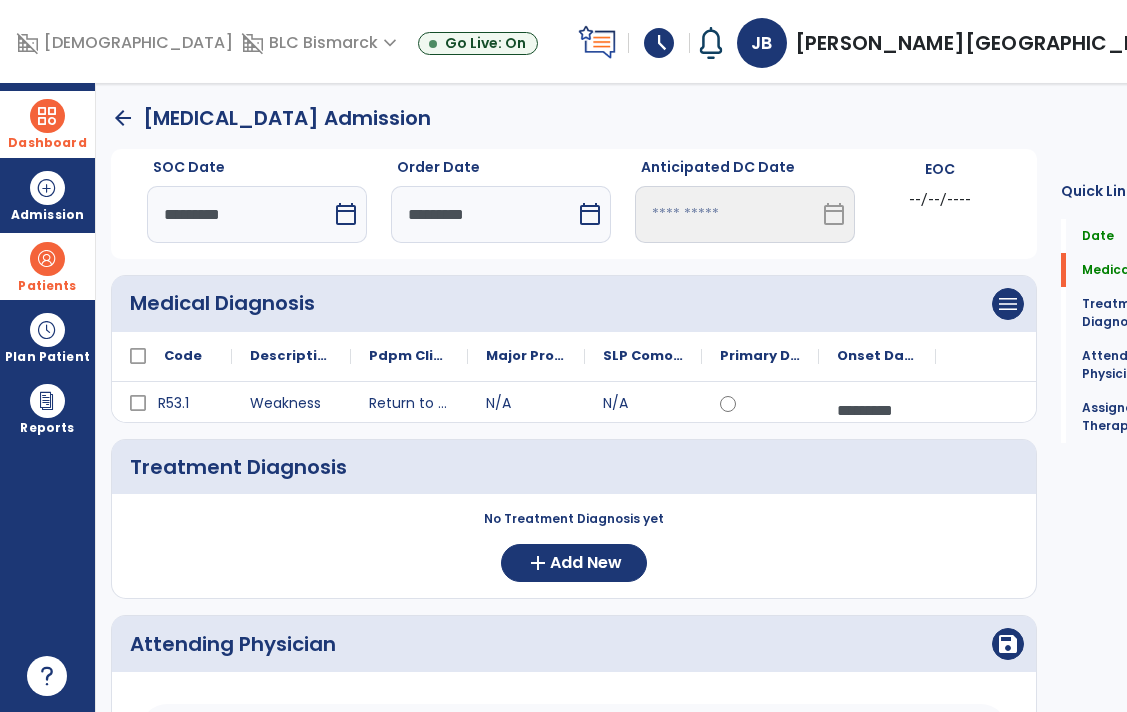 click on "calendar_today" at bounding box center [834, 214] 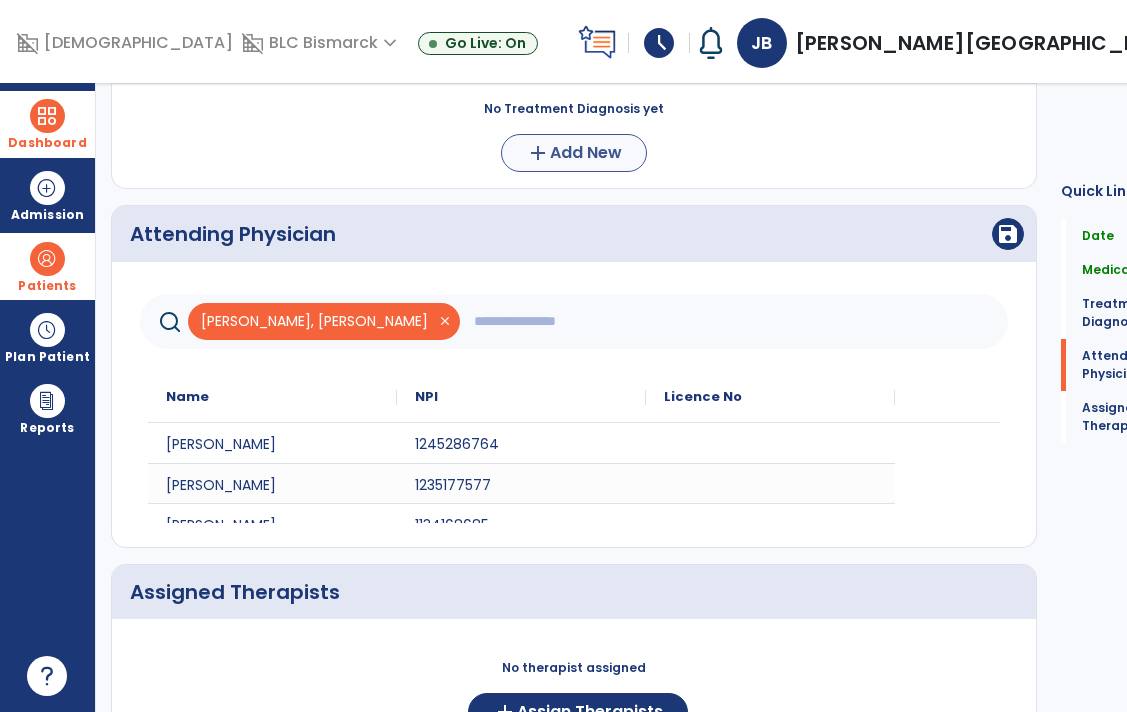 scroll, scrollTop: 414, scrollLeft: 0, axis: vertical 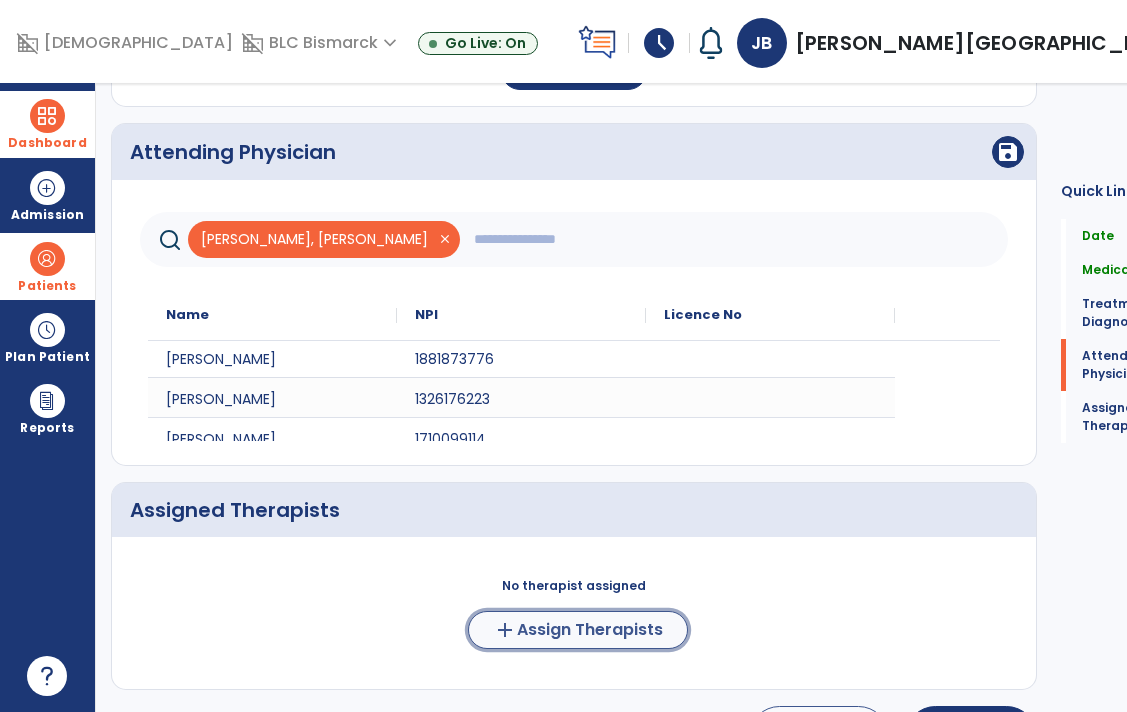 click on "Assign Therapists" 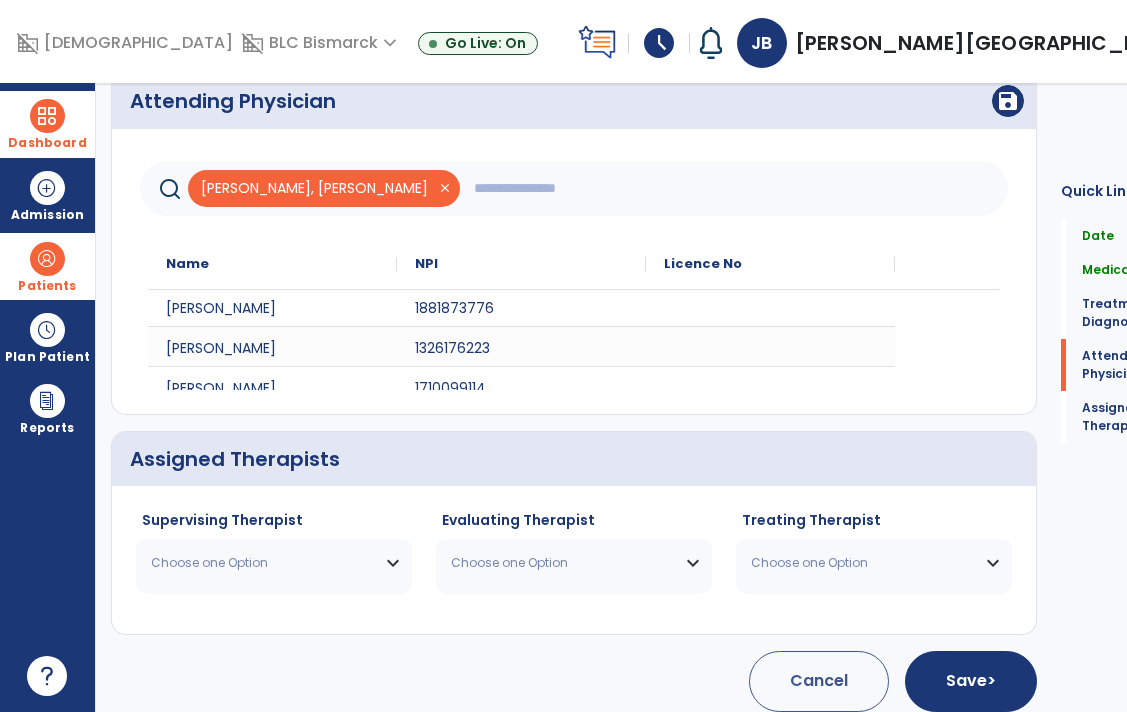scroll, scrollTop: 559, scrollLeft: 0, axis: vertical 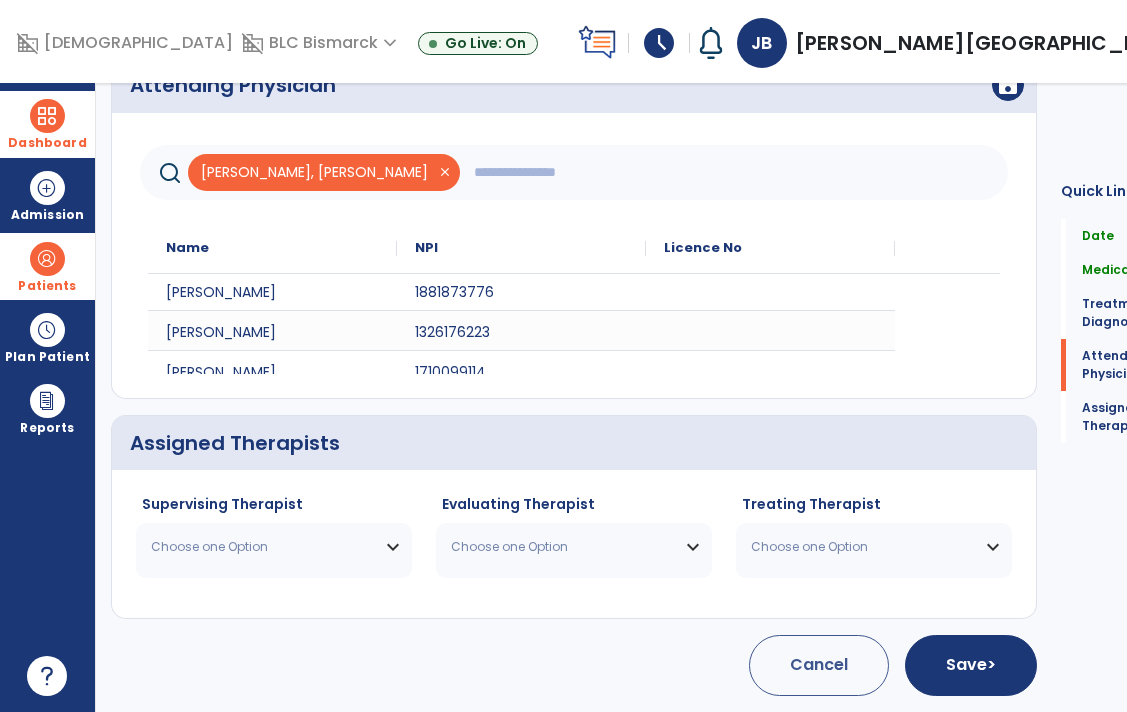 click on "Choose one Option" at bounding box center [261, 547] 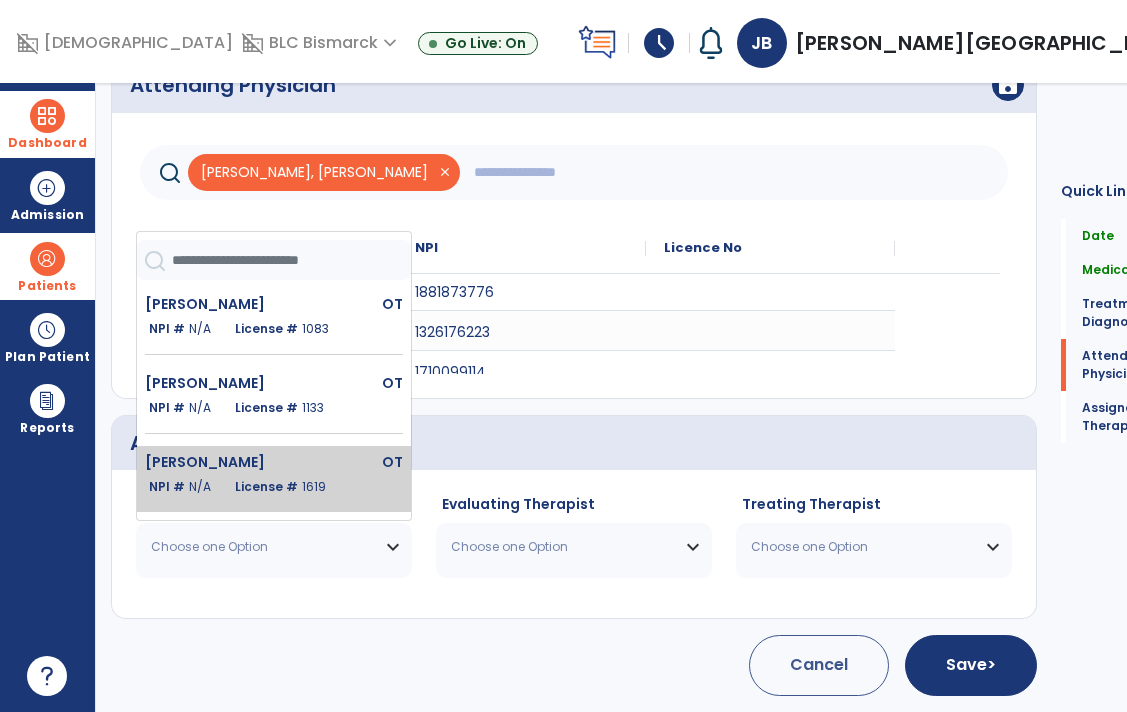click on "[PERSON_NAME]" 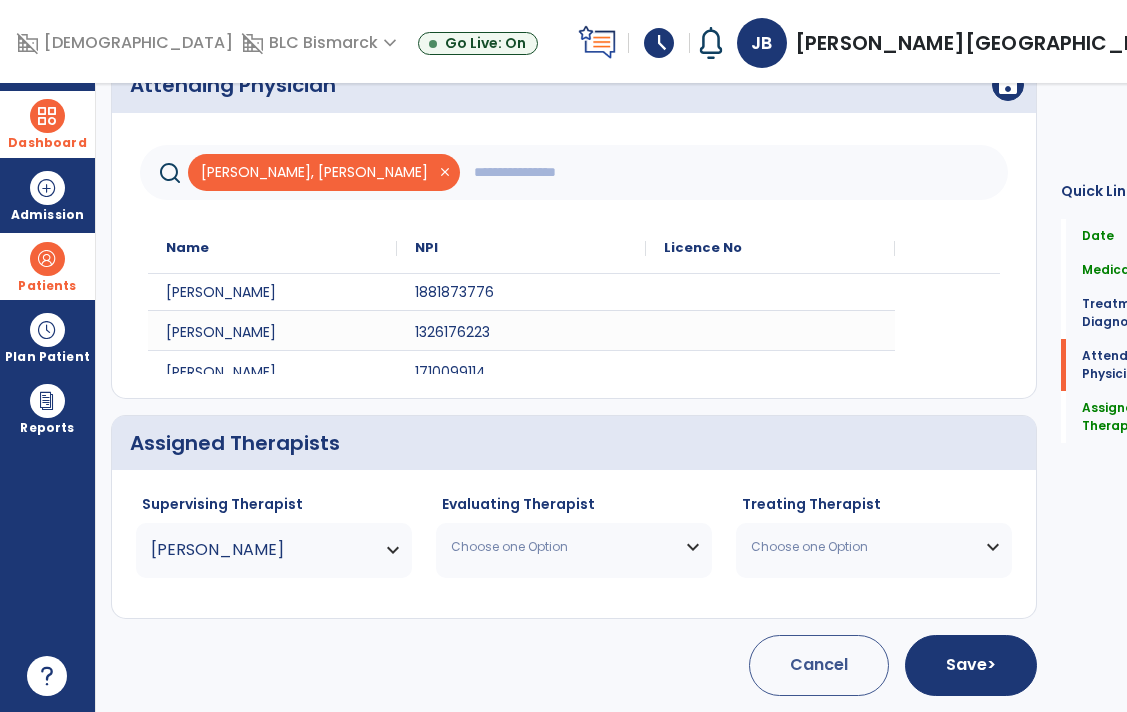 click on "Choose one Option" at bounding box center (574, 547) 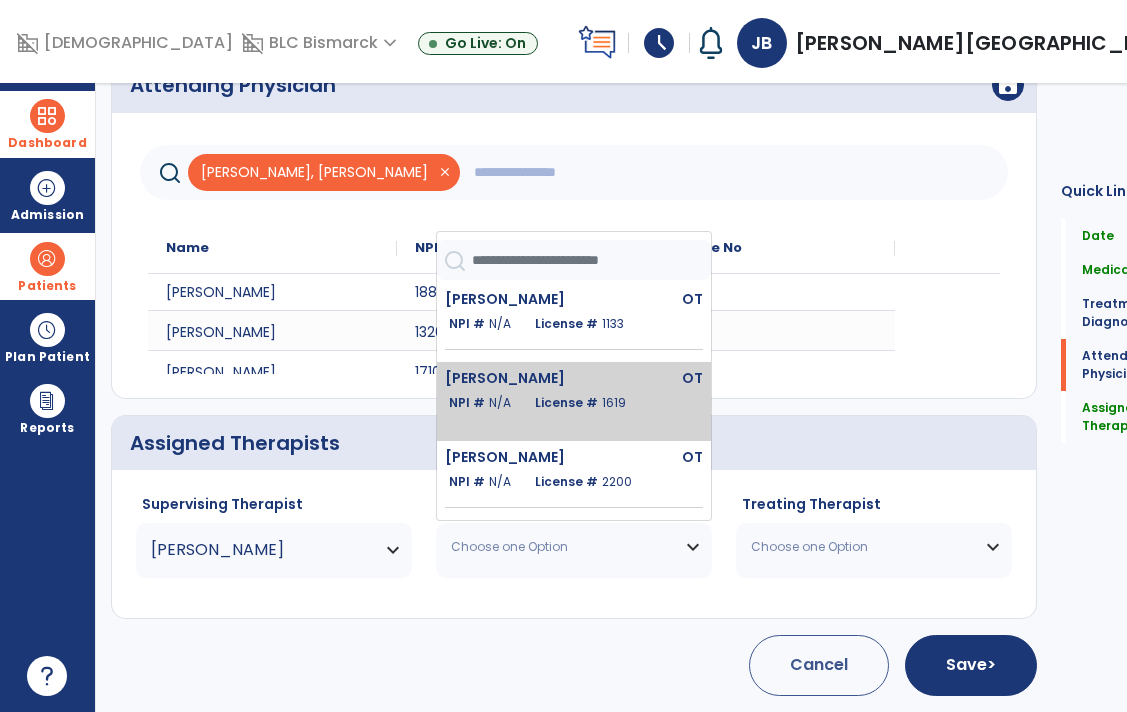 scroll, scrollTop: 92, scrollLeft: 0, axis: vertical 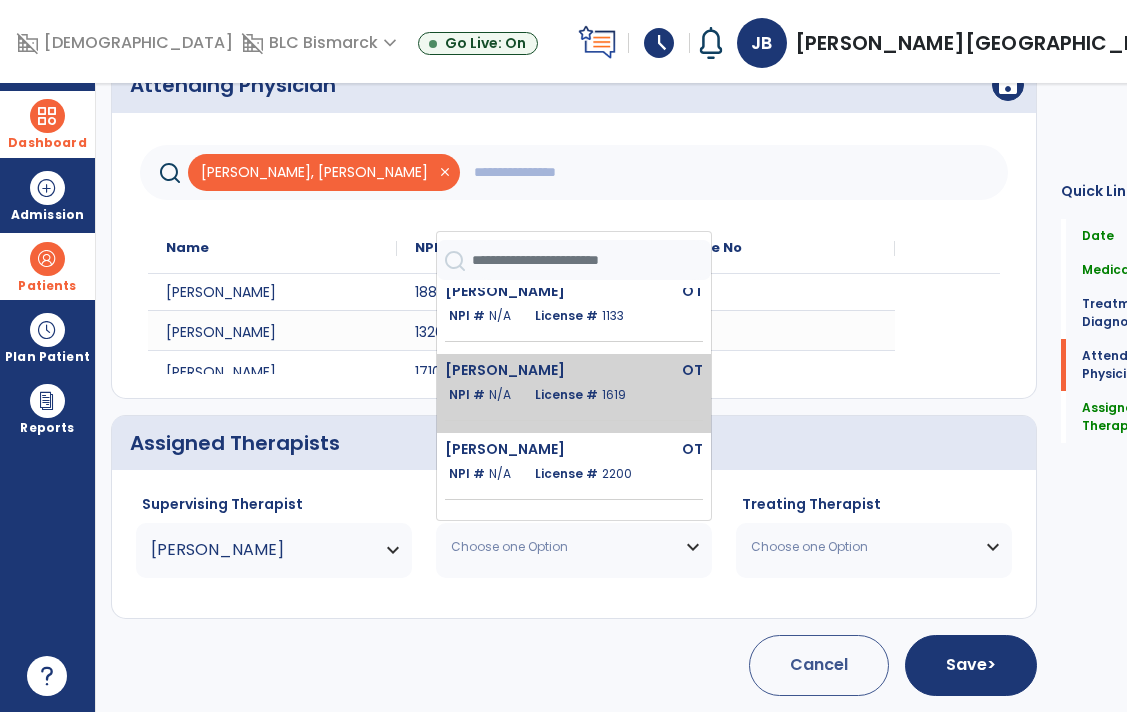 click on "[PERSON_NAME]" 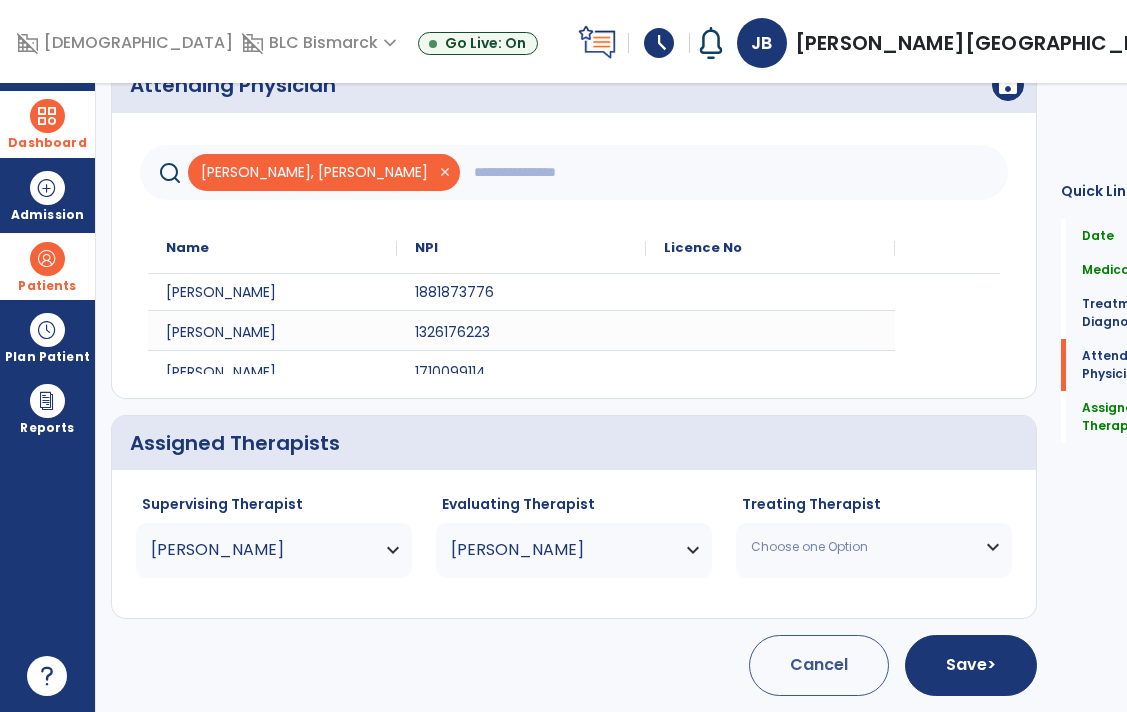 click on "Choose one Option" at bounding box center (874, 547) 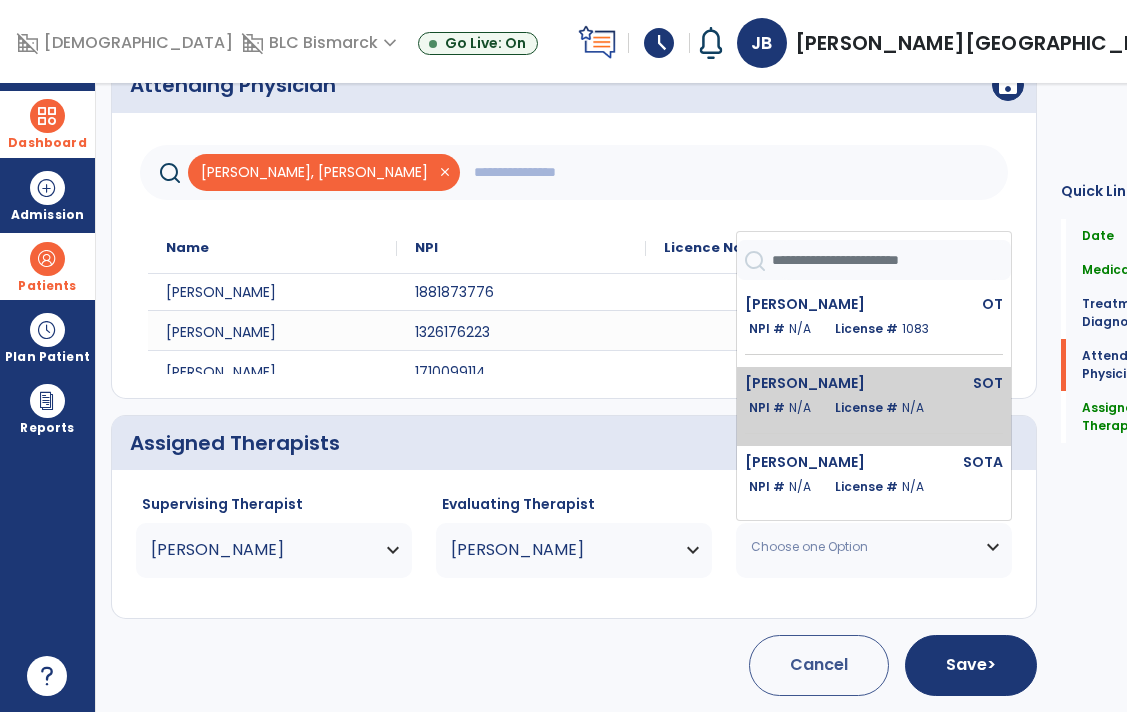 click on "[PERSON_NAME]" 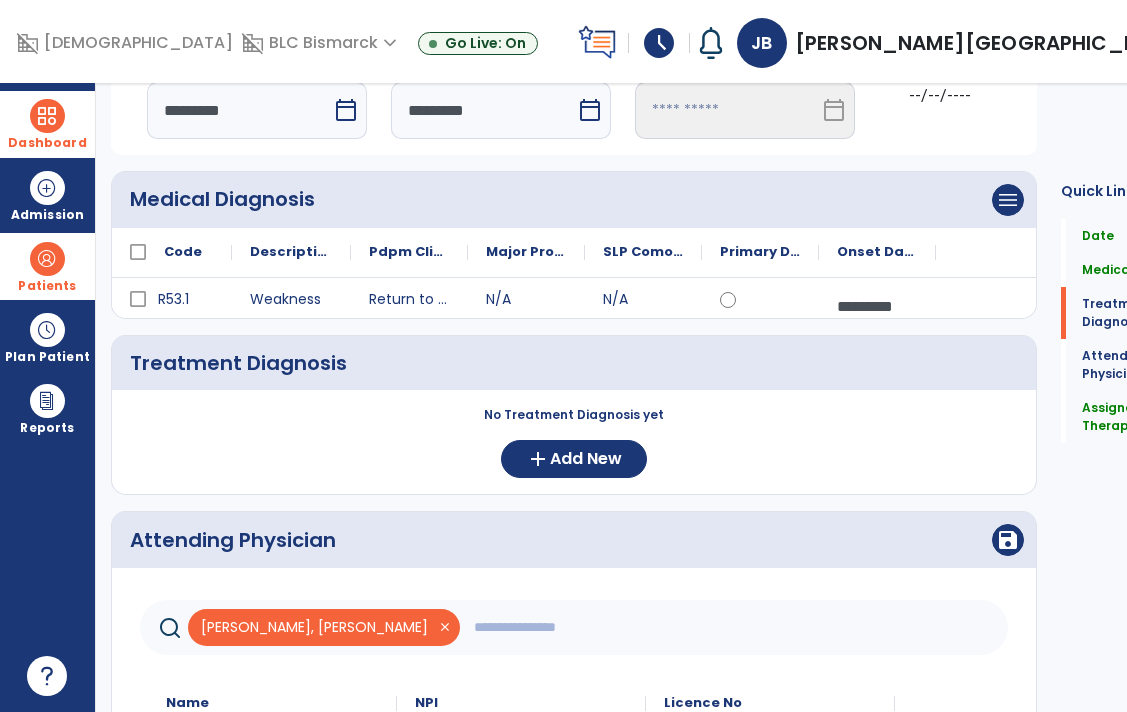 scroll, scrollTop: 123, scrollLeft: 0, axis: vertical 